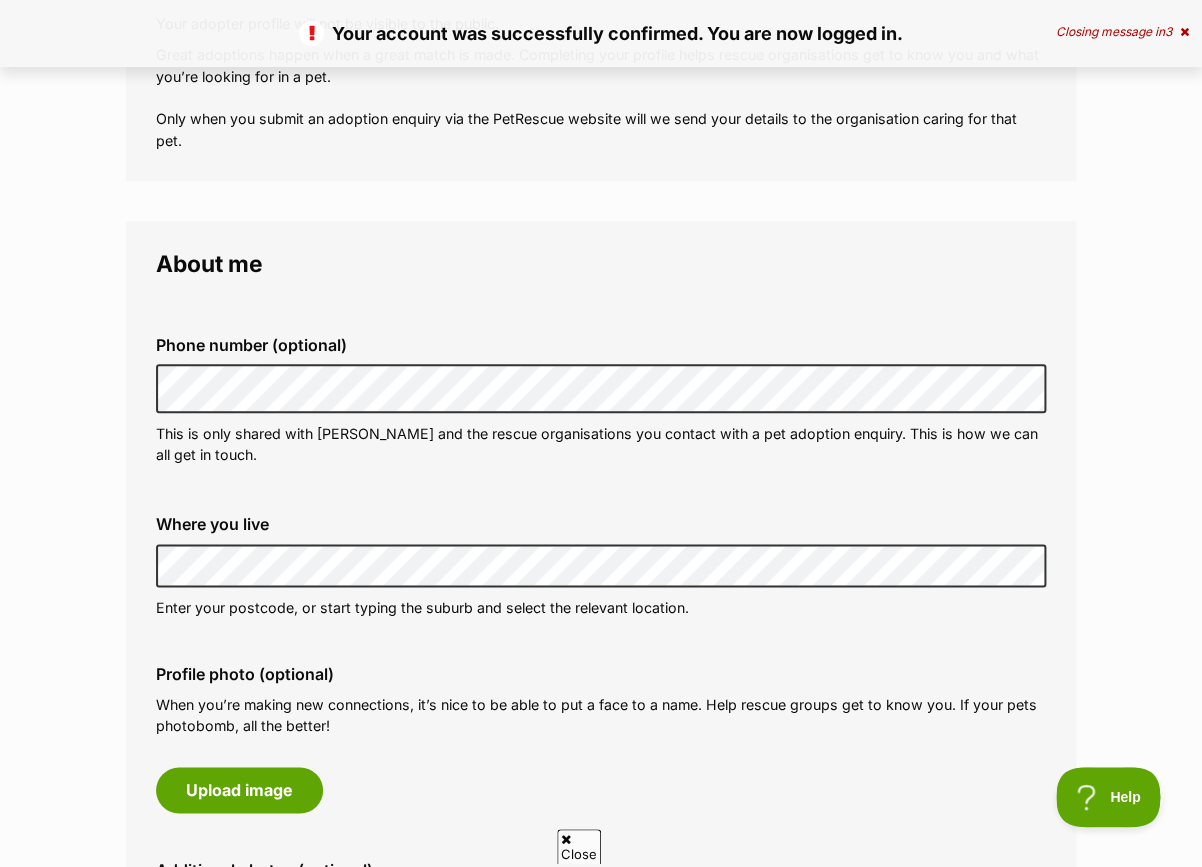 scroll, scrollTop: 510, scrollLeft: 0, axis: vertical 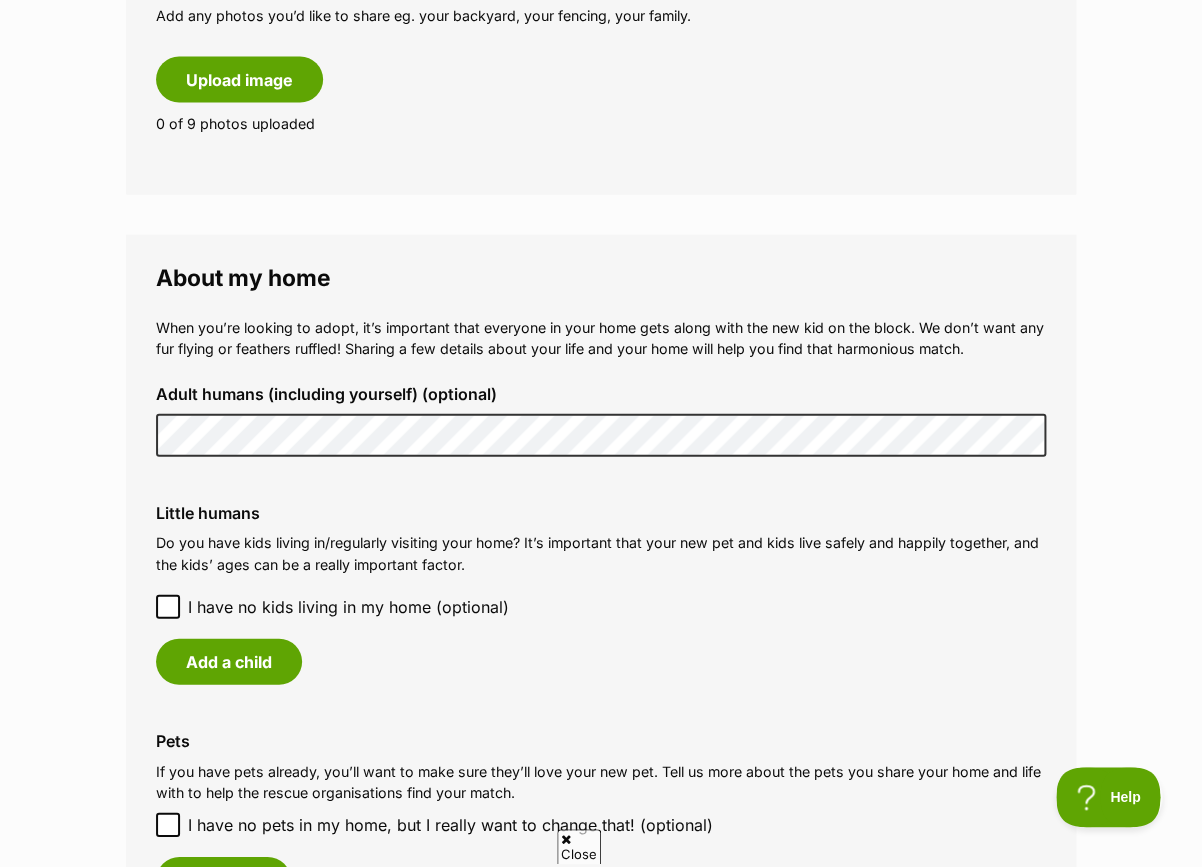 click on "I have no kids living in my home (optional)" at bounding box center [348, 607] 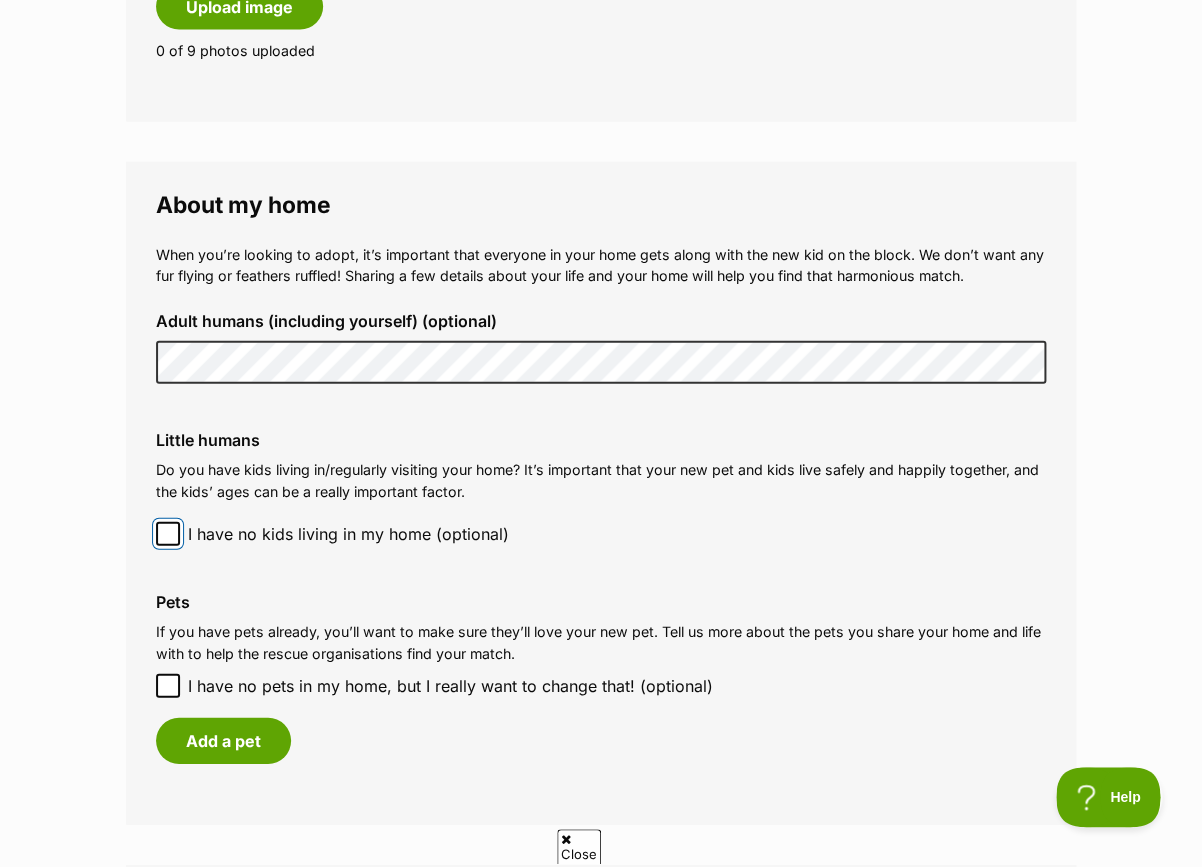 scroll, scrollTop: 1373, scrollLeft: 0, axis: vertical 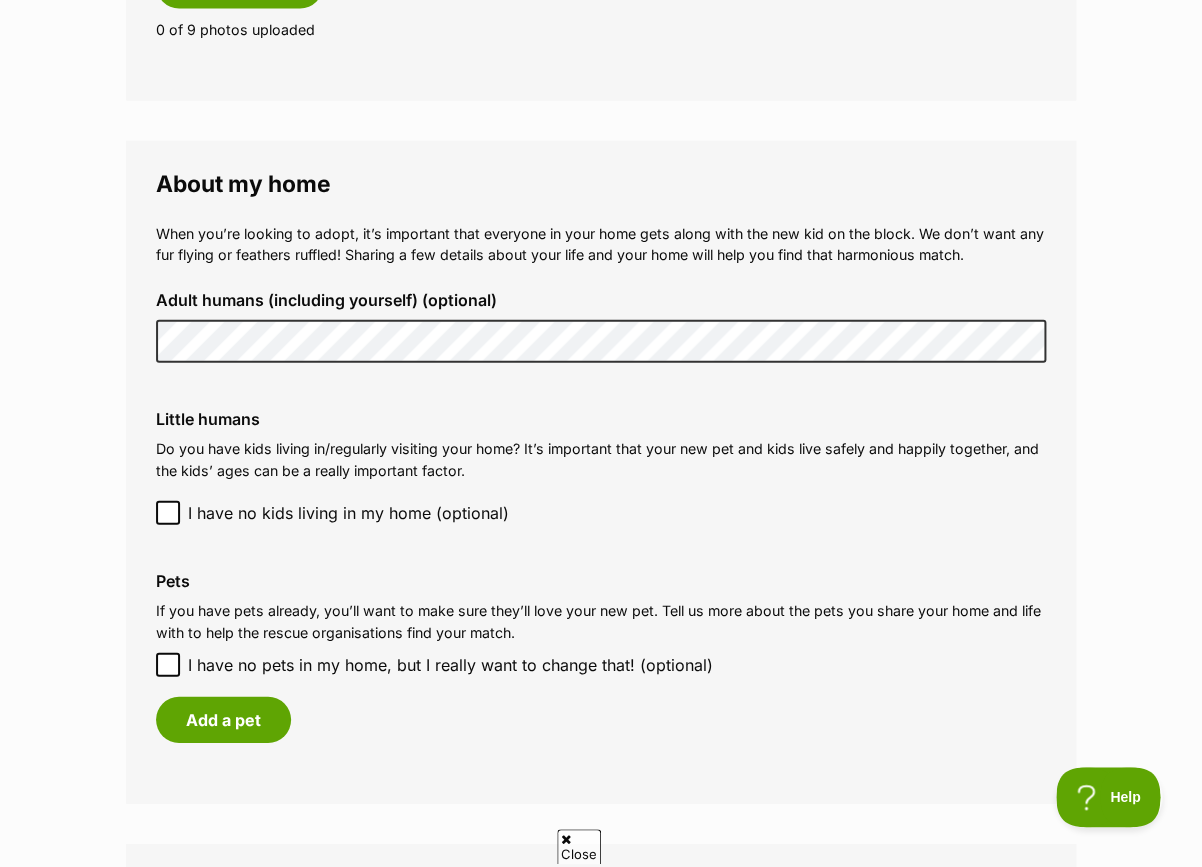 click on "I have no pets in my home, but I really want to change that! (optional)" at bounding box center (450, 665) 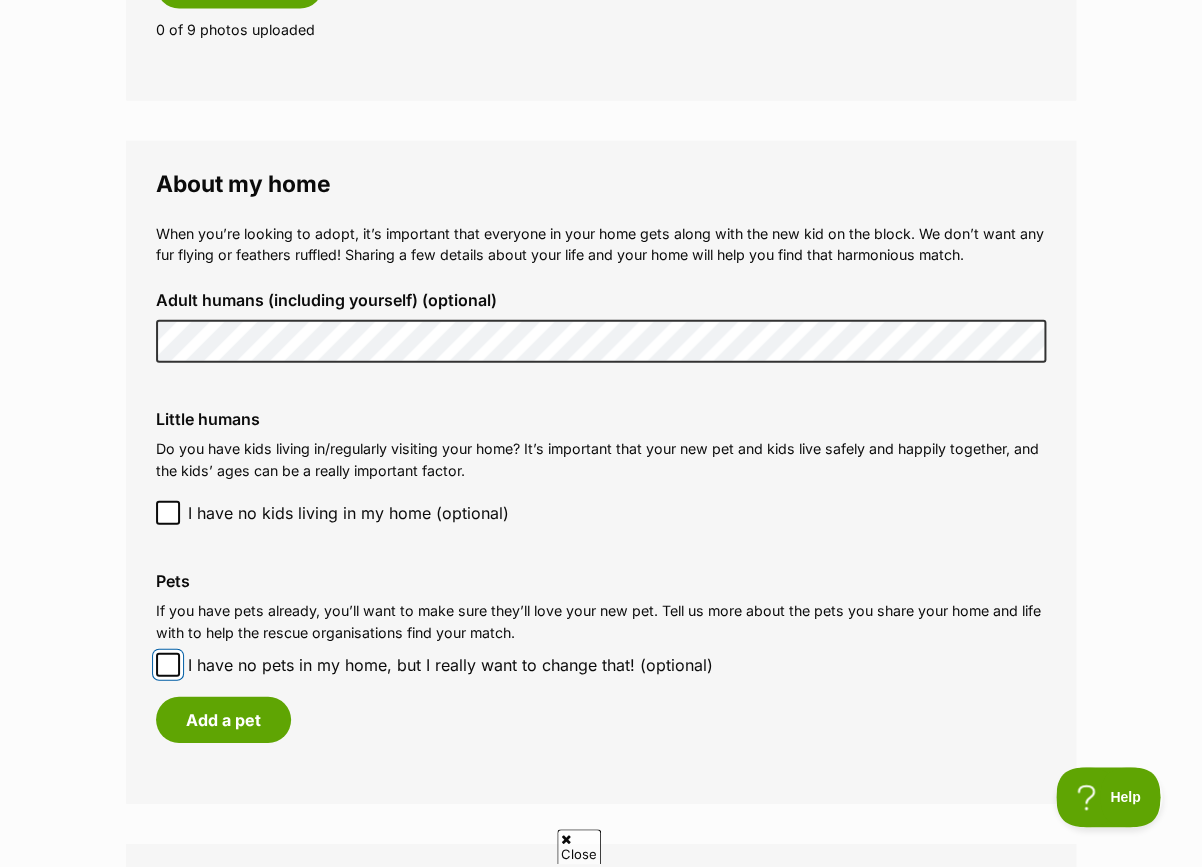 click on "I have no pets in my home, but I really want to change that! (optional)" at bounding box center [168, 665] 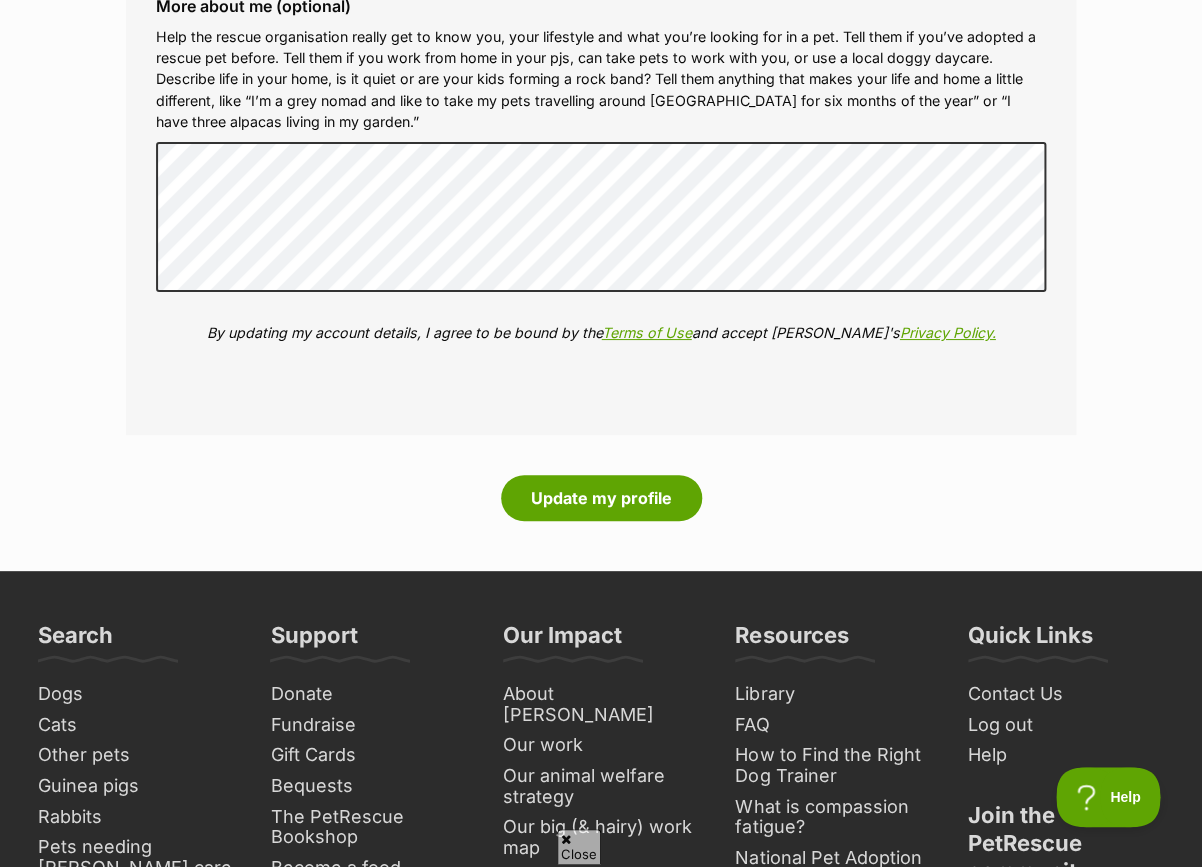 scroll, scrollTop: 2317, scrollLeft: 0, axis: vertical 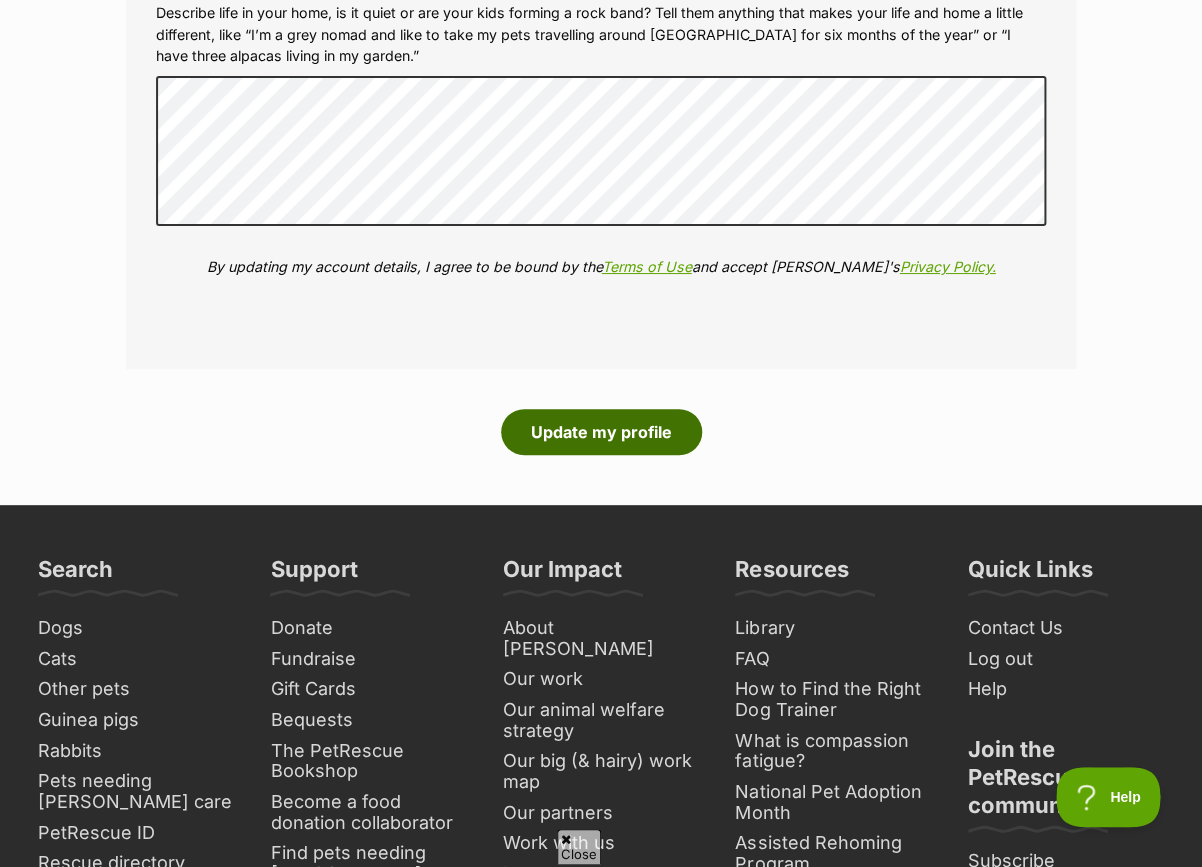 click on "Update my profile" at bounding box center [601, 432] 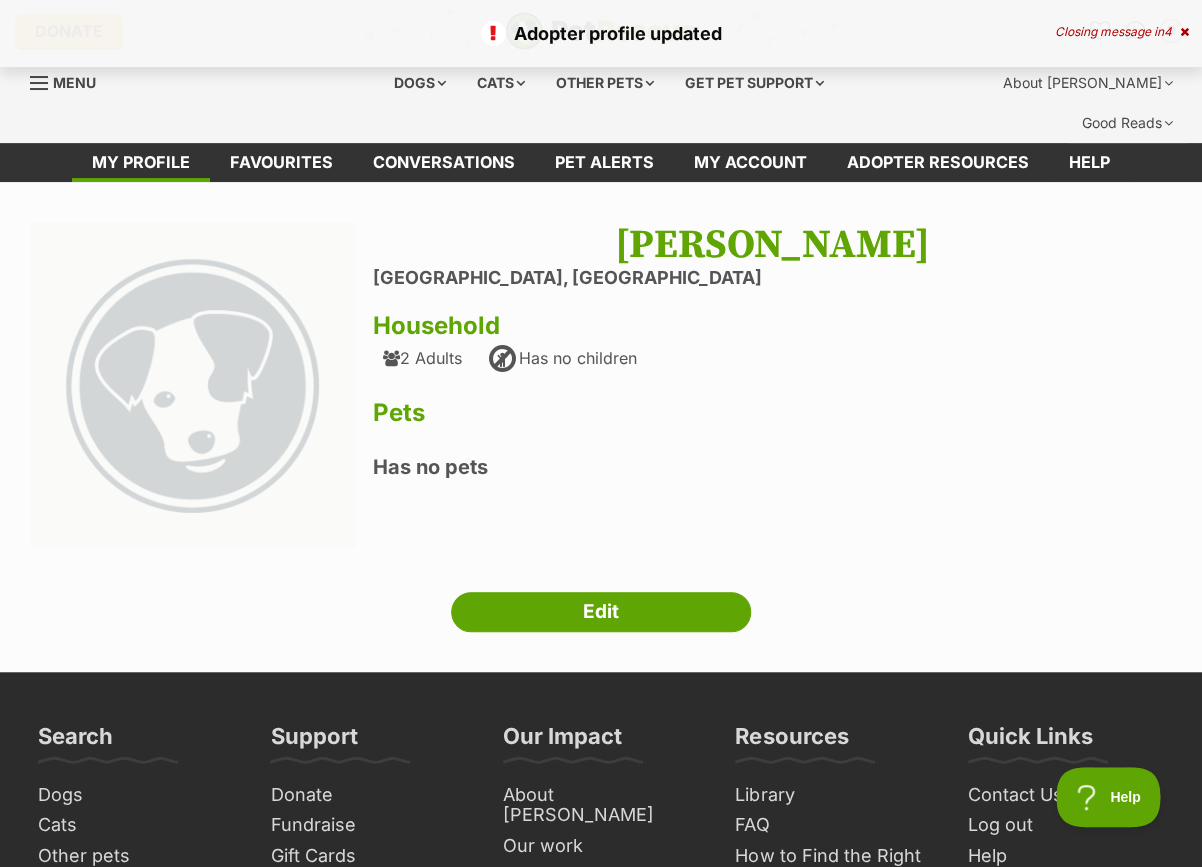 scroll, scrollTop: 0, scrollLeft: 0, axis: both 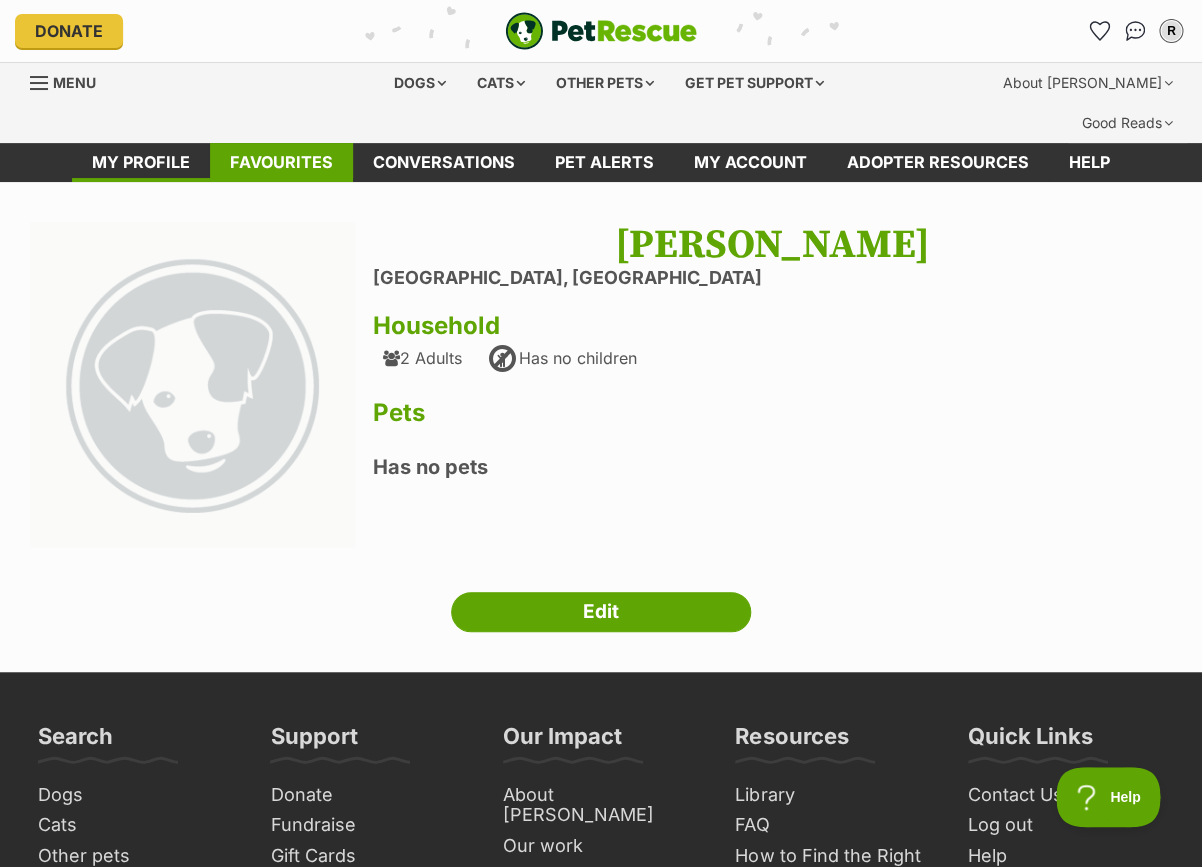click on "Favourites" at bounding box center (281, 162) 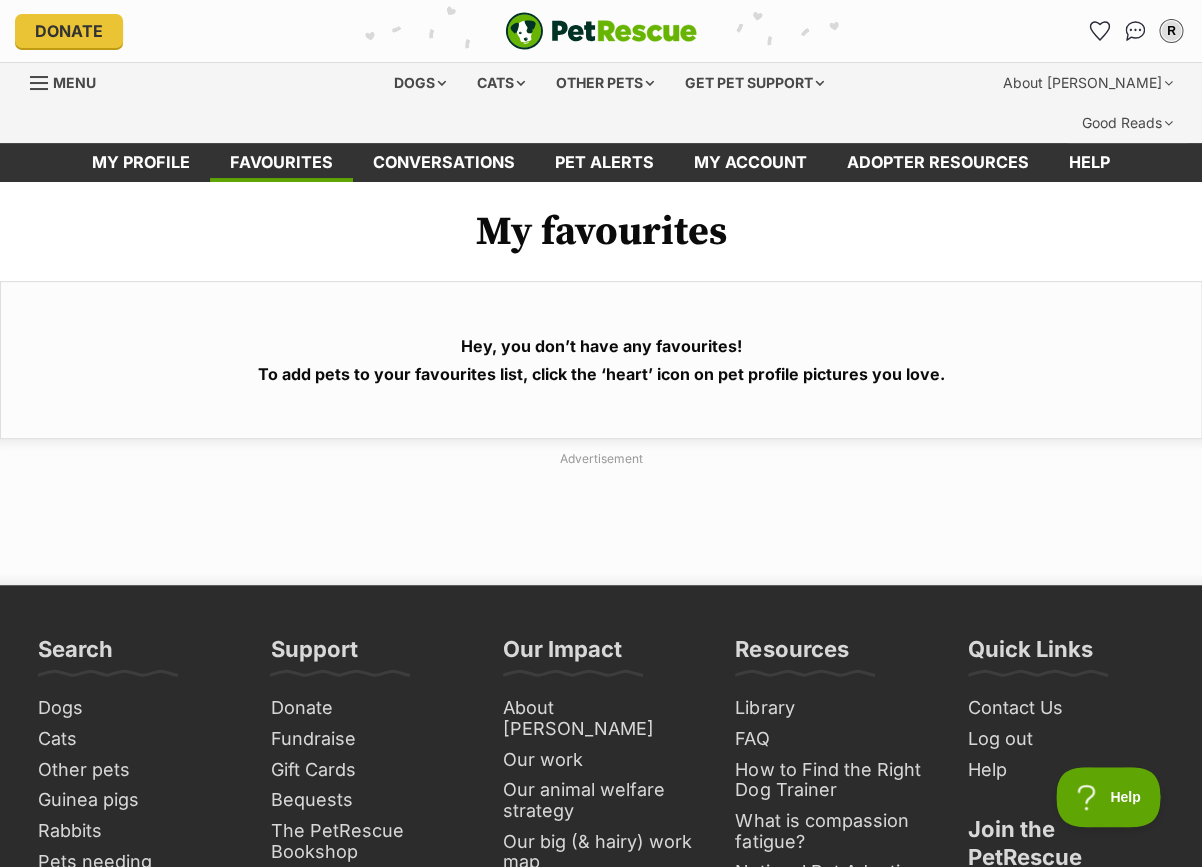 scroll, scrollTop: 0, scrollLeft: 0, axis: both 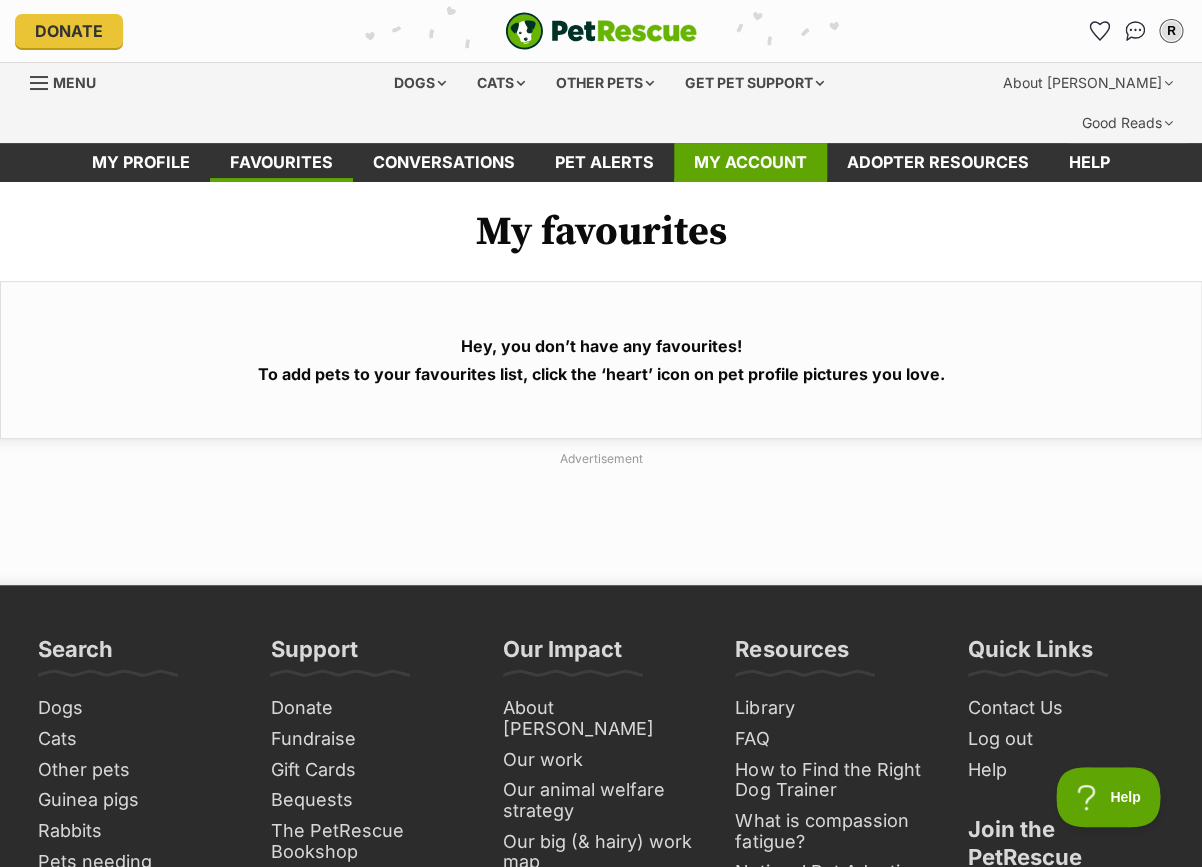 click on "My account" at bounding box center [750, 162] 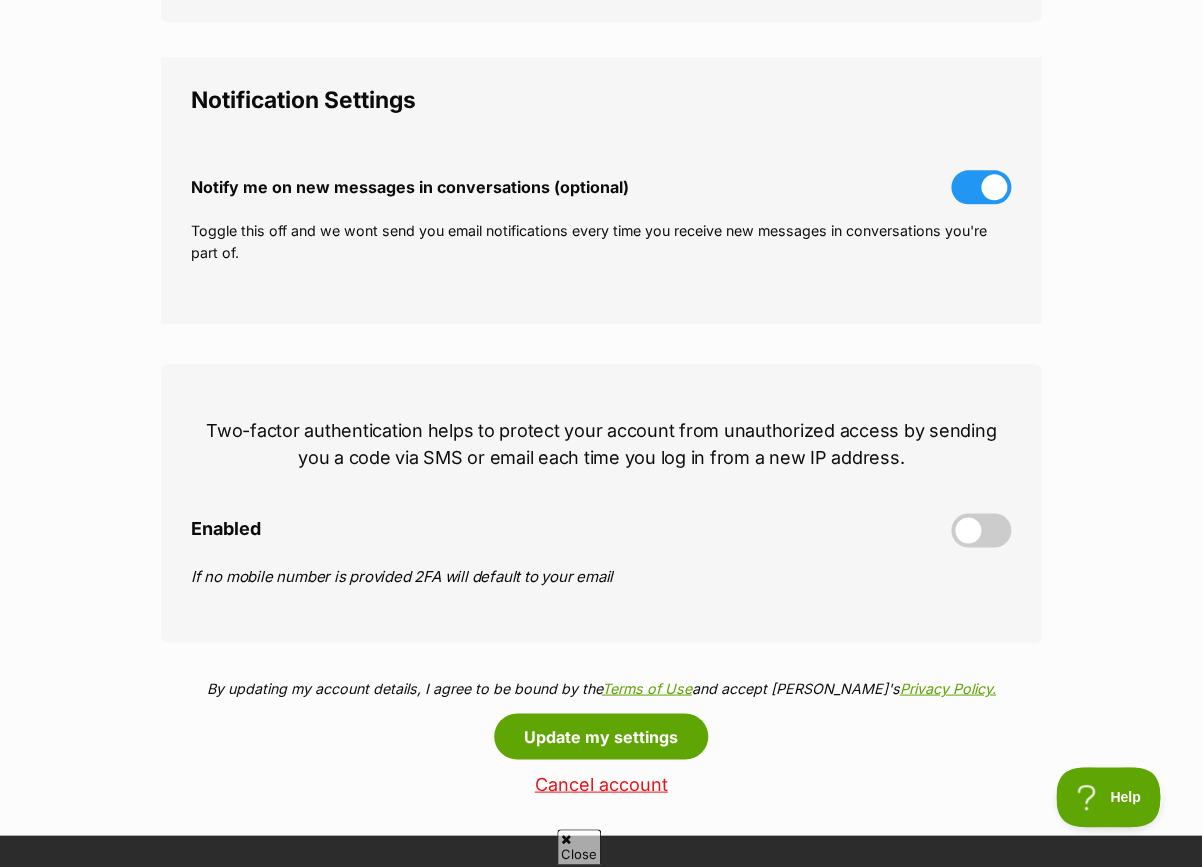 scroll, scrollTop: 833, scrollLeft: 0, axis: vertical 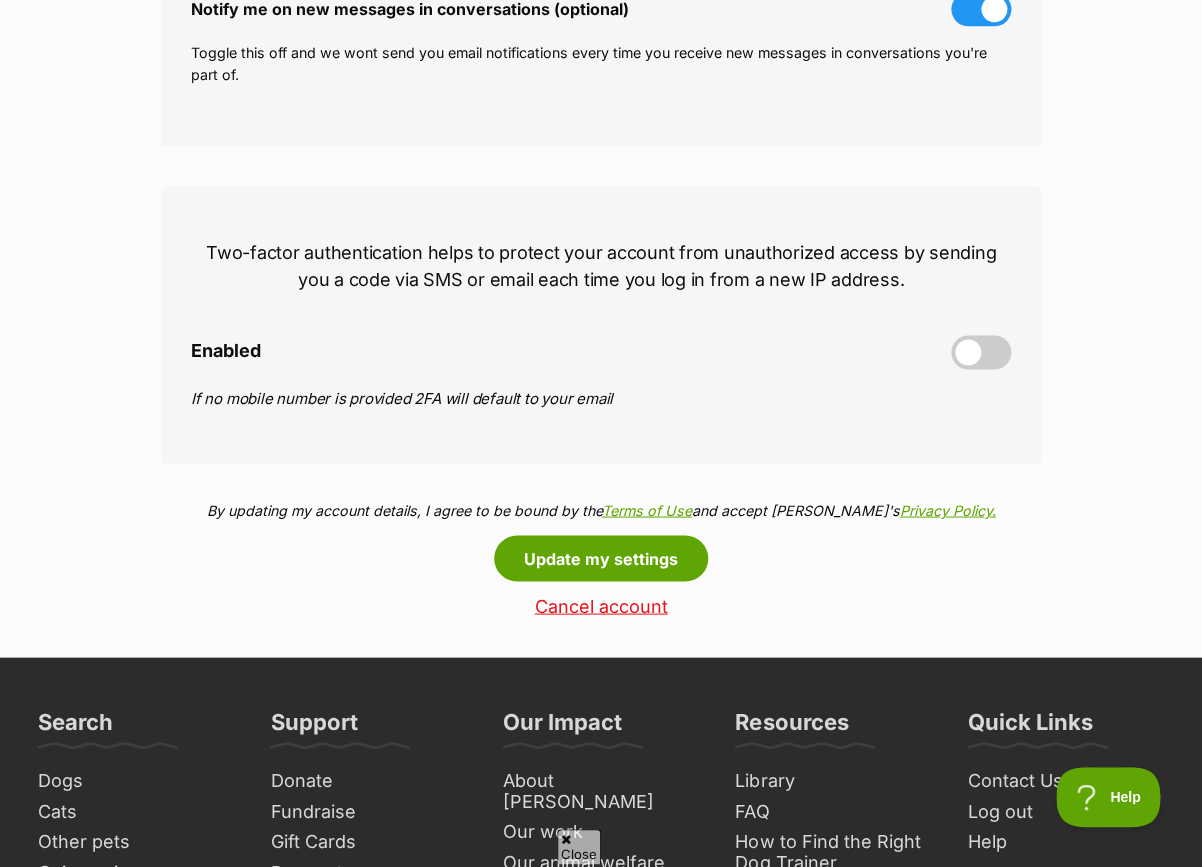 click at bounding box center (981, 352) 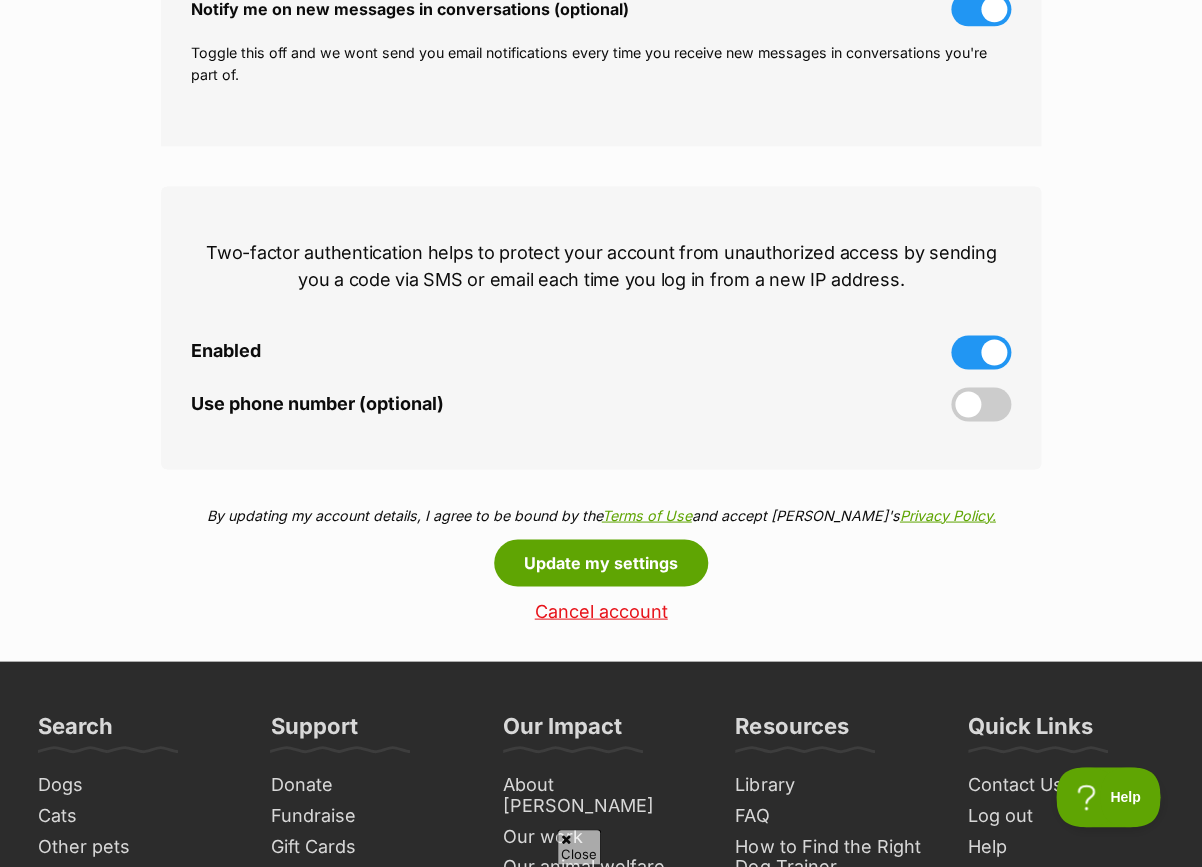 click at bounding box center (981, 404) 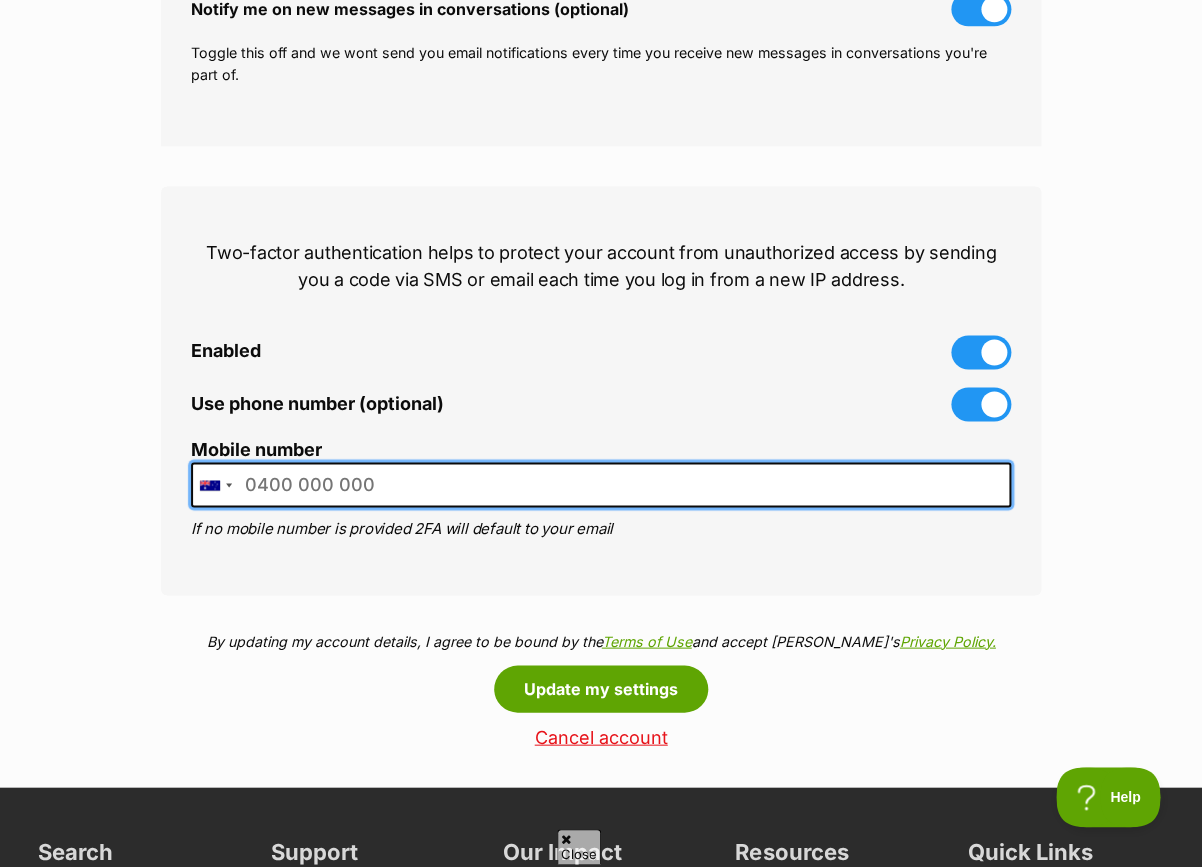 click on "Mobile number" at bounding box center [601, 484] 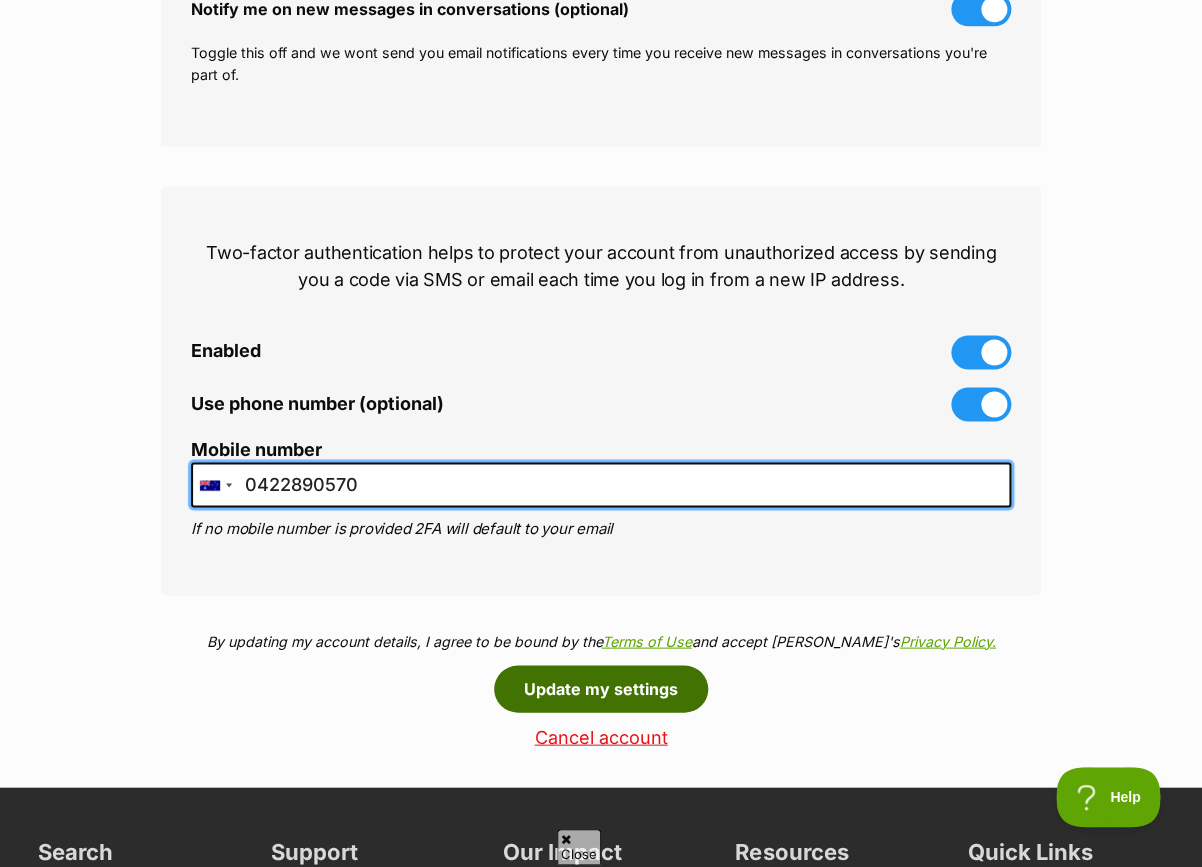 type on "0422890570" 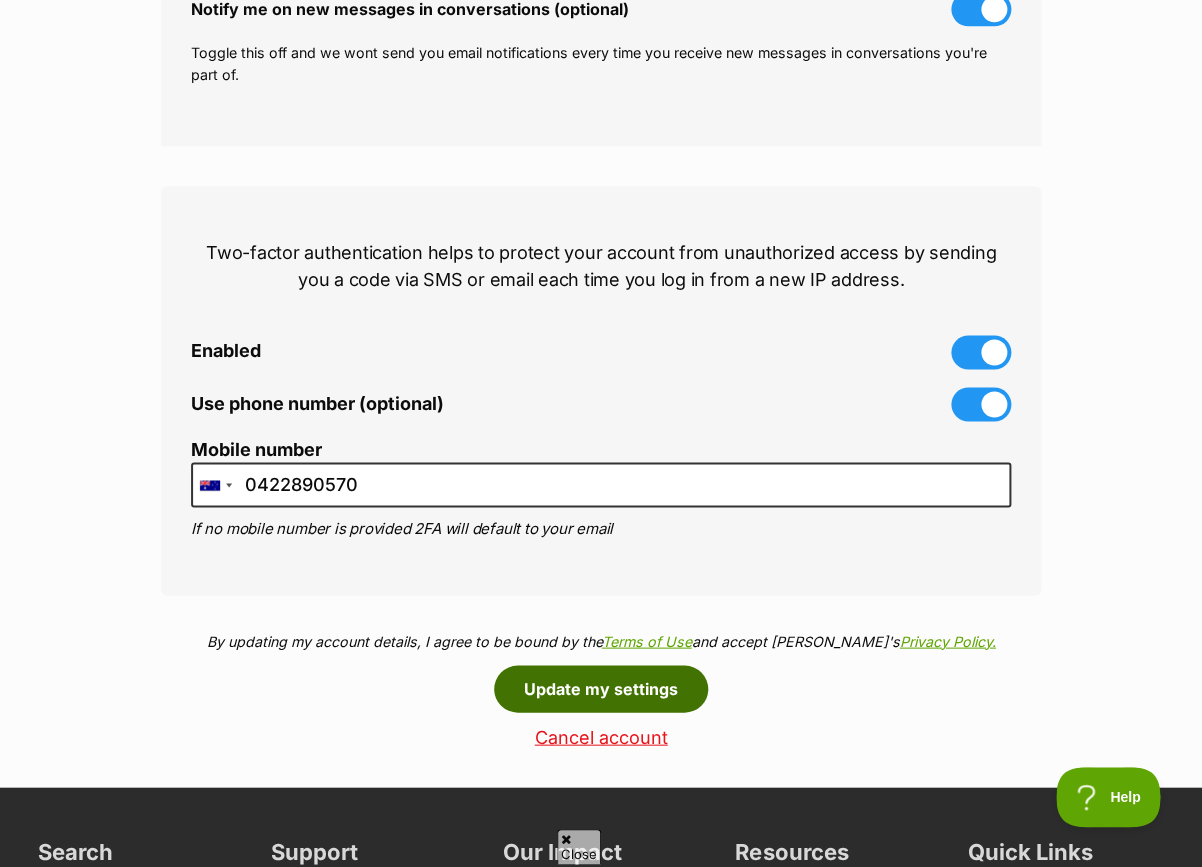 click on "Update my settings" at bounding box center (601, 688) 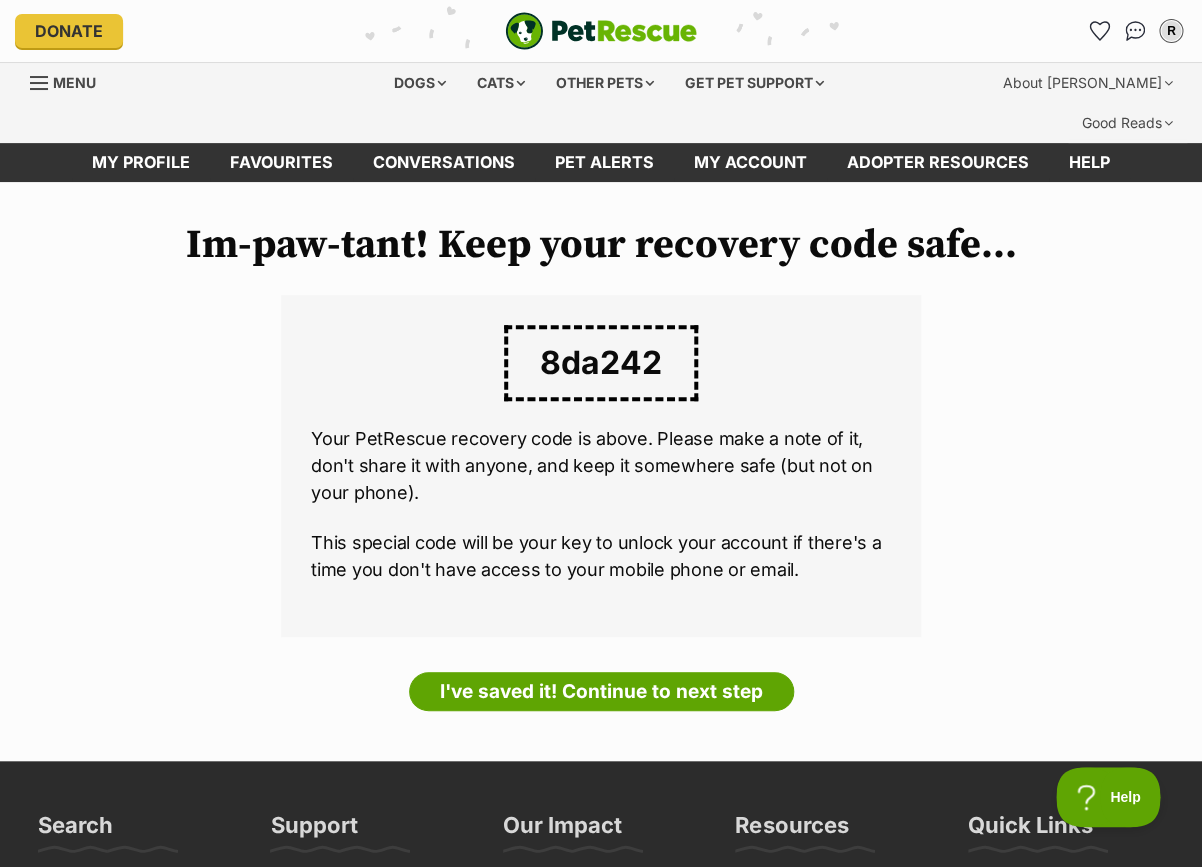 scroll, scrollTop: 0, scrollLeft: 0, axis: both 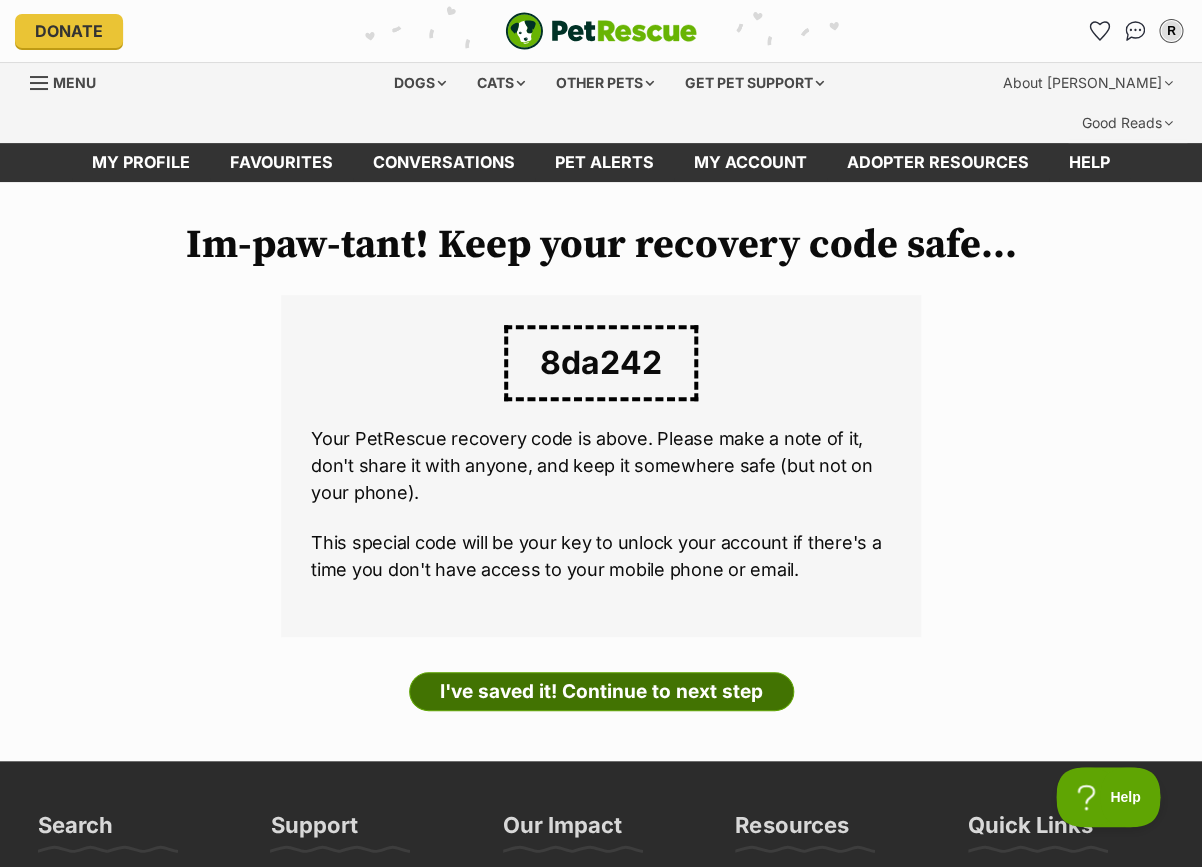 click on "I've saved it! Continue to next step" at bounding box center (601, 692) 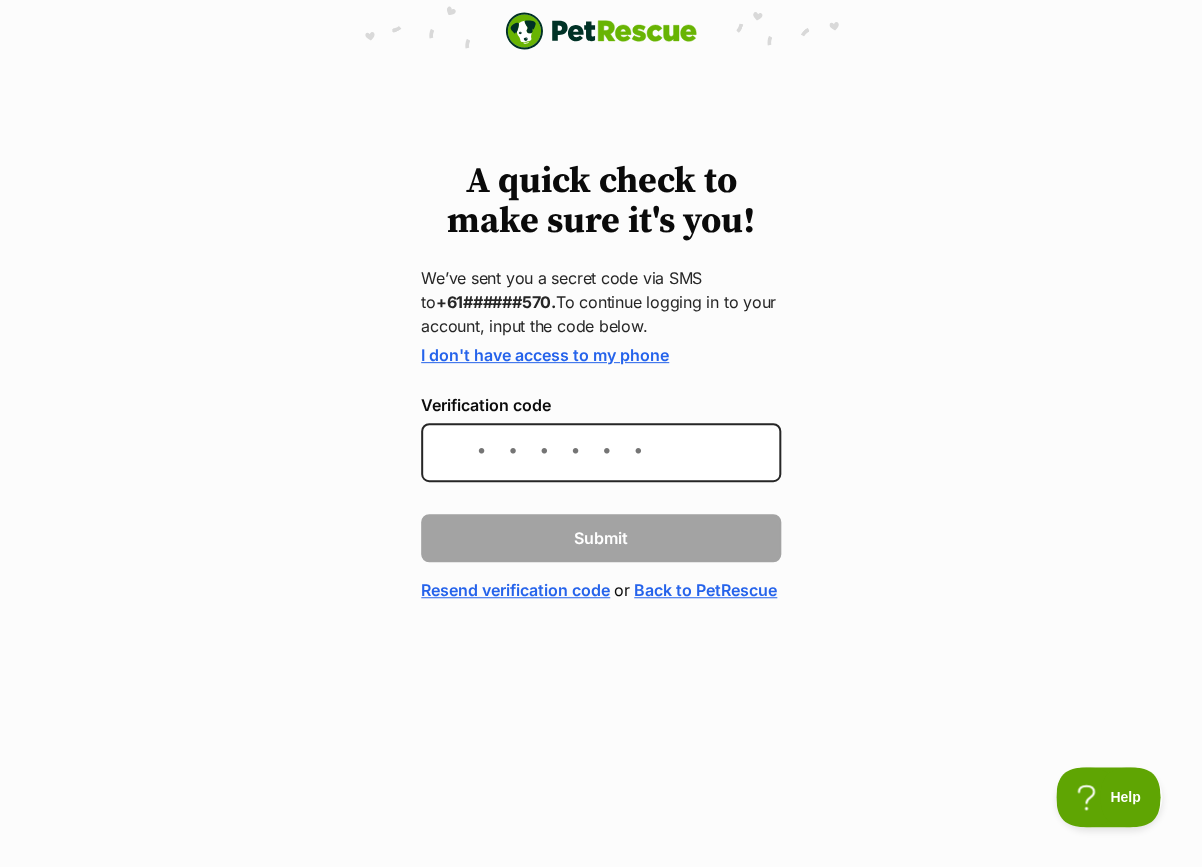 scroll, scrollTop: 0, scrollLeft: 0, axis: both 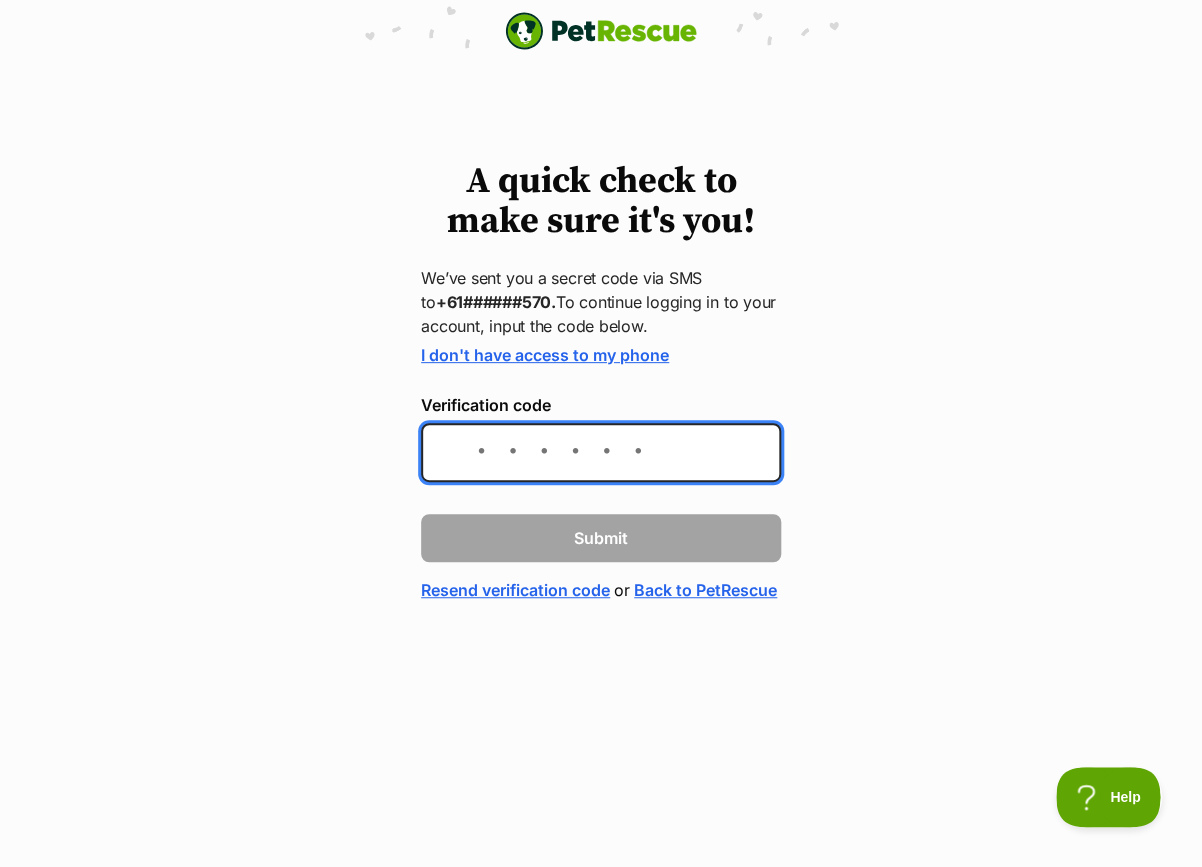 click on "Verification code" at bounding box center [601, 452] 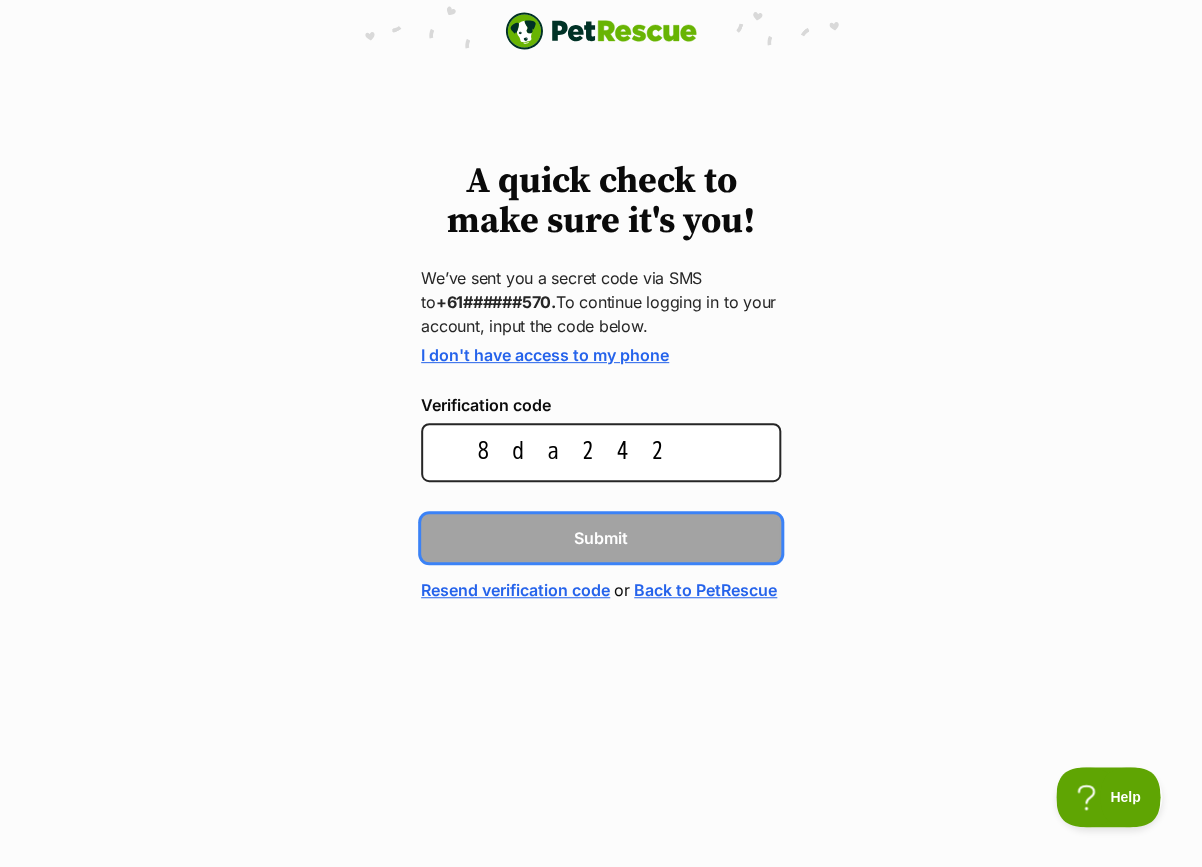 type 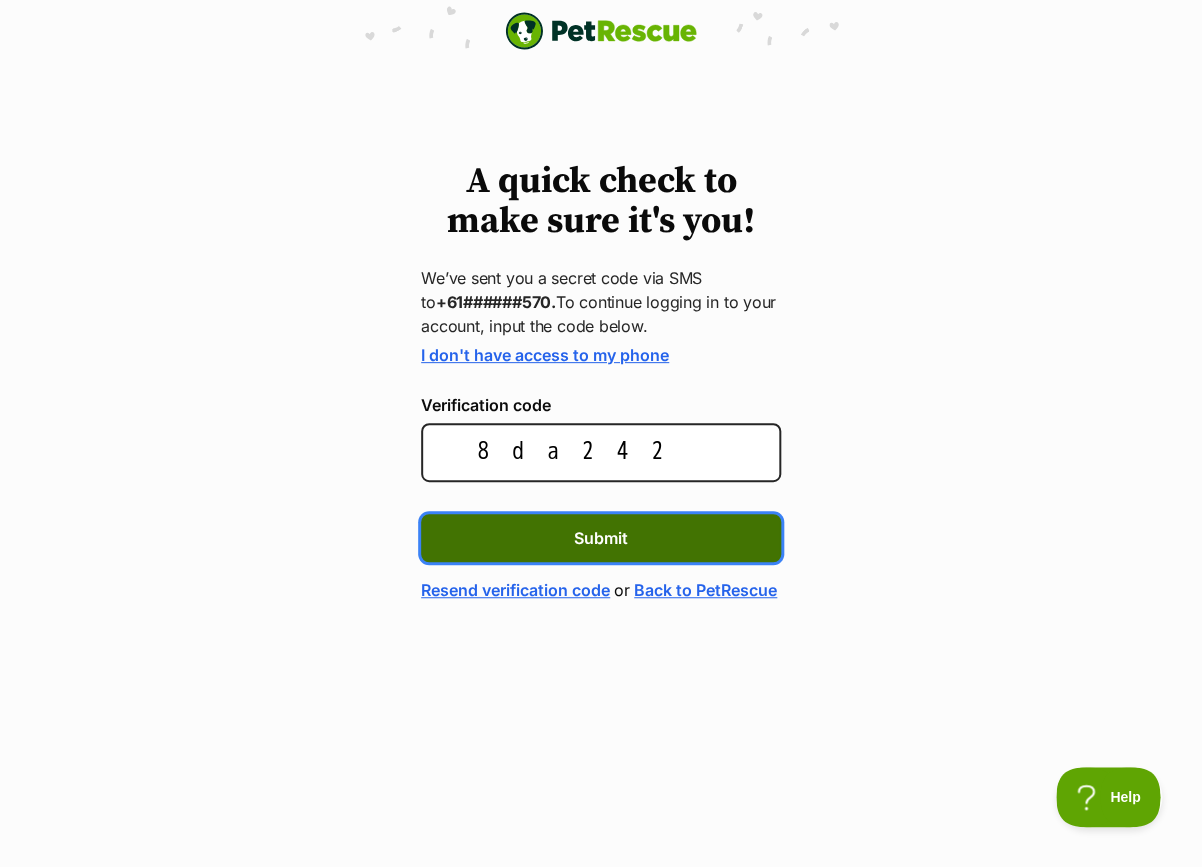 click on "Submit" at bounding box center [601, 538] 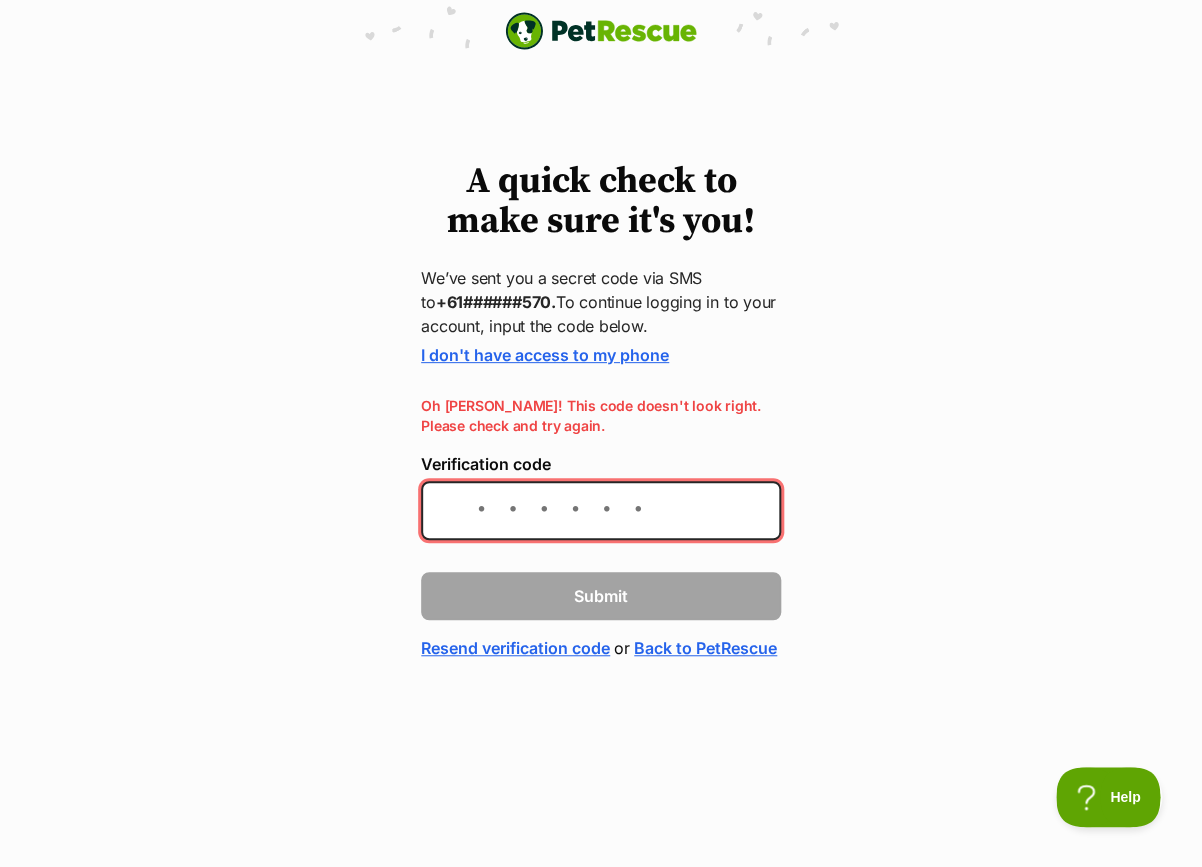 scroll, scrollTop: 0, scrollLeft: 0, axis: both 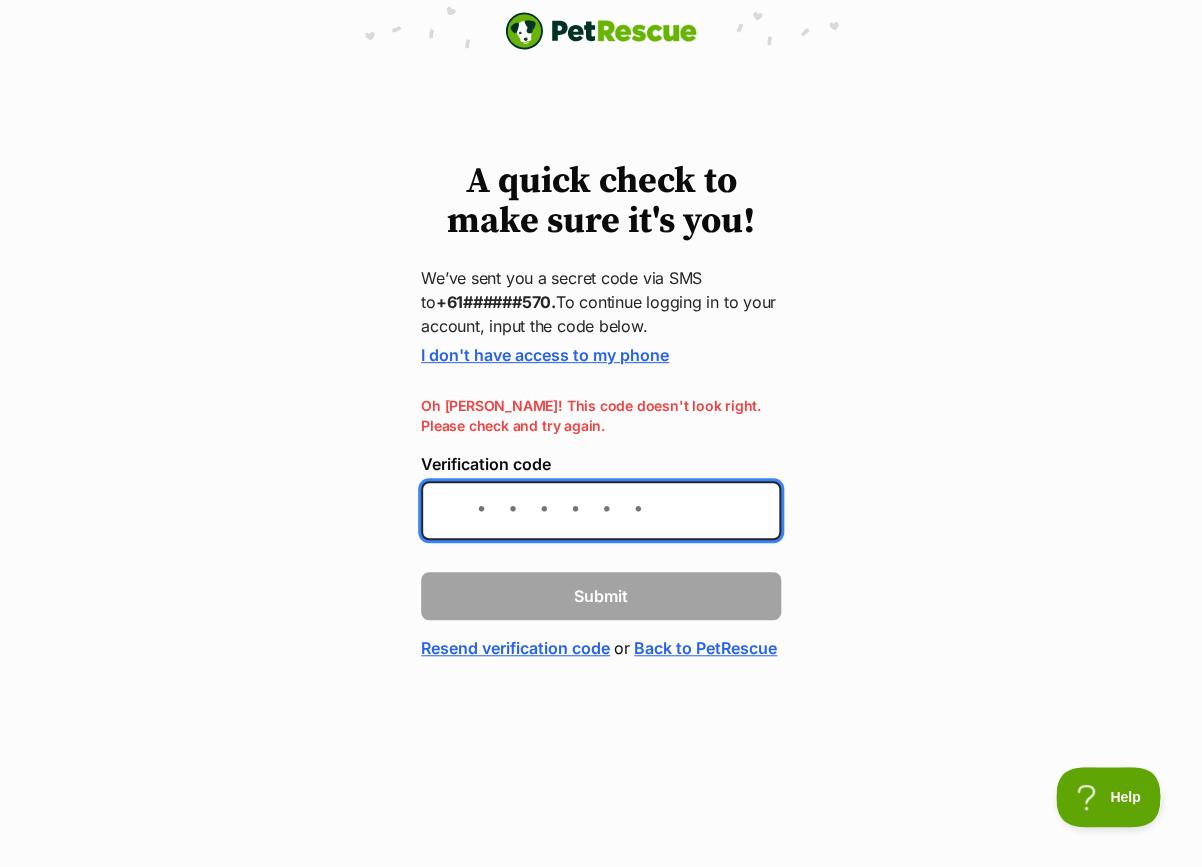 click on "Verification code" at bounding box center [601, 510] 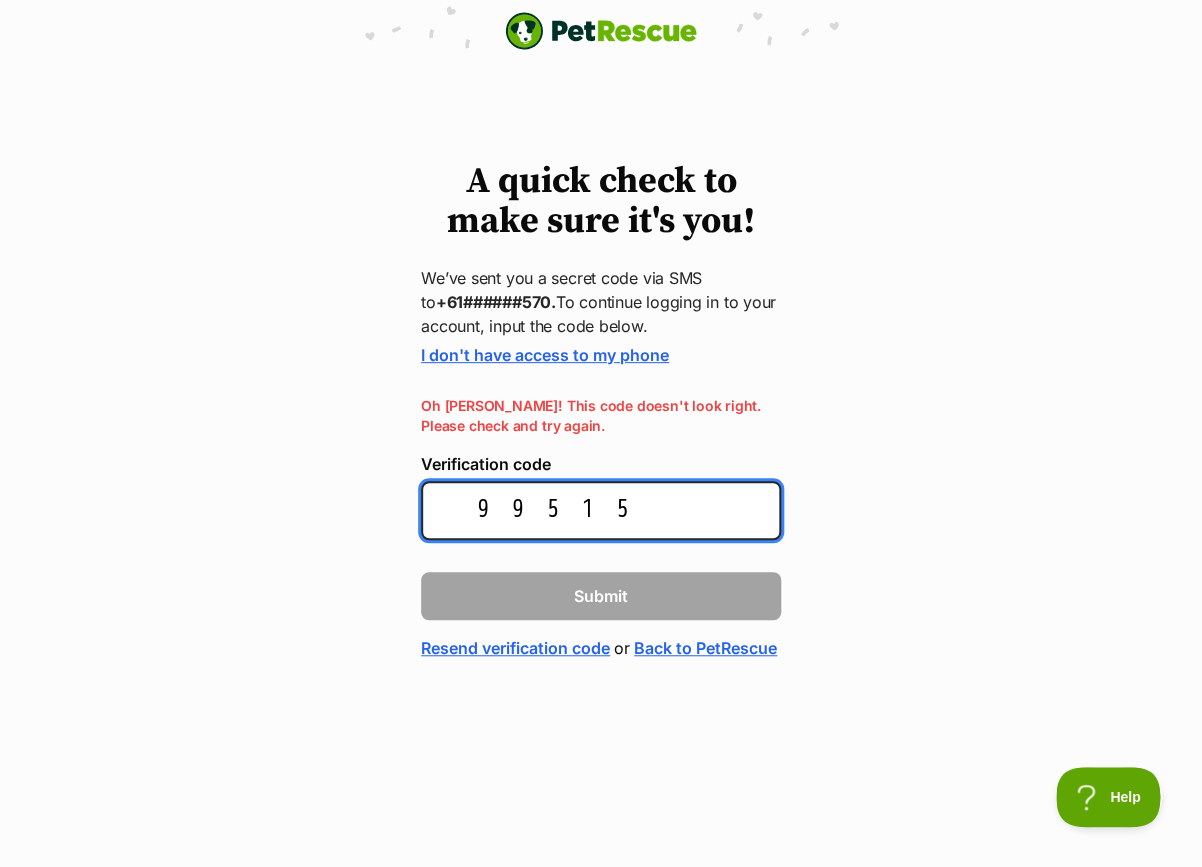 type on "995151" 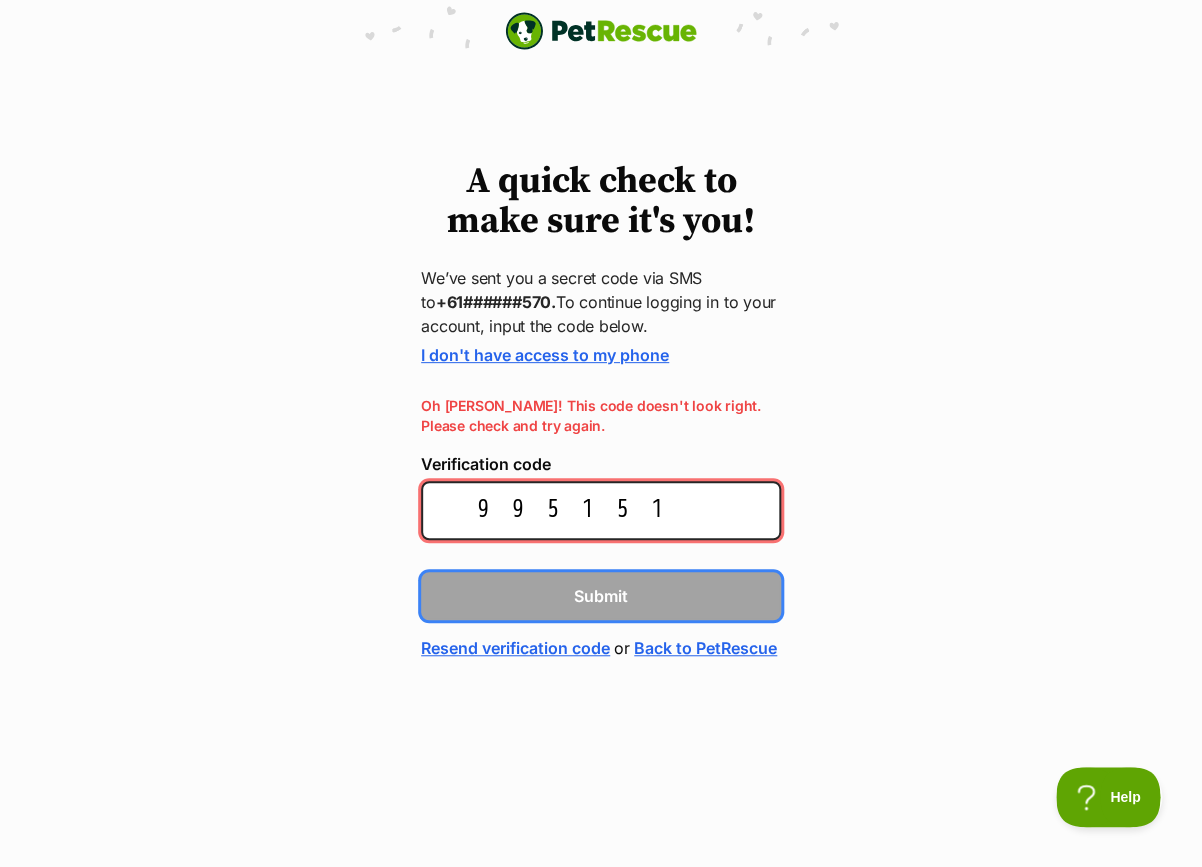 type 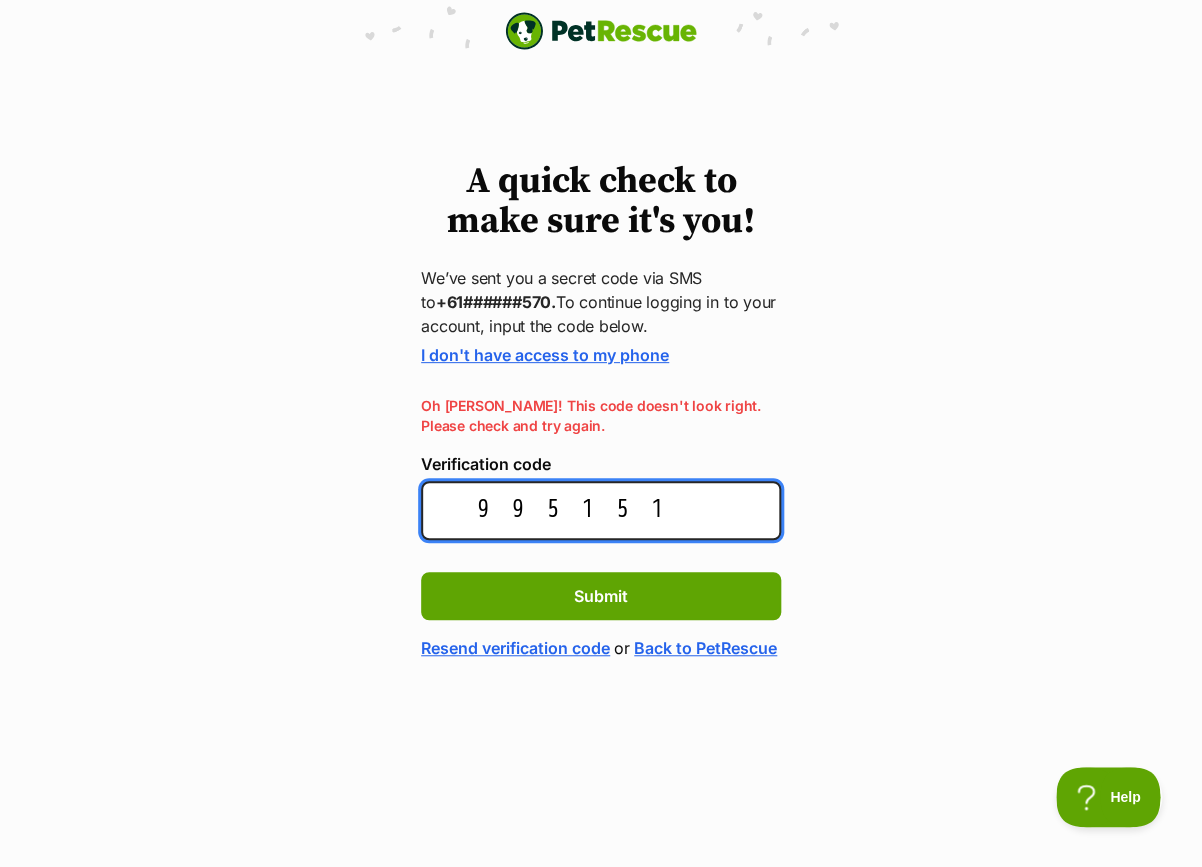 click on "995151" at bounding box center (601, 510) 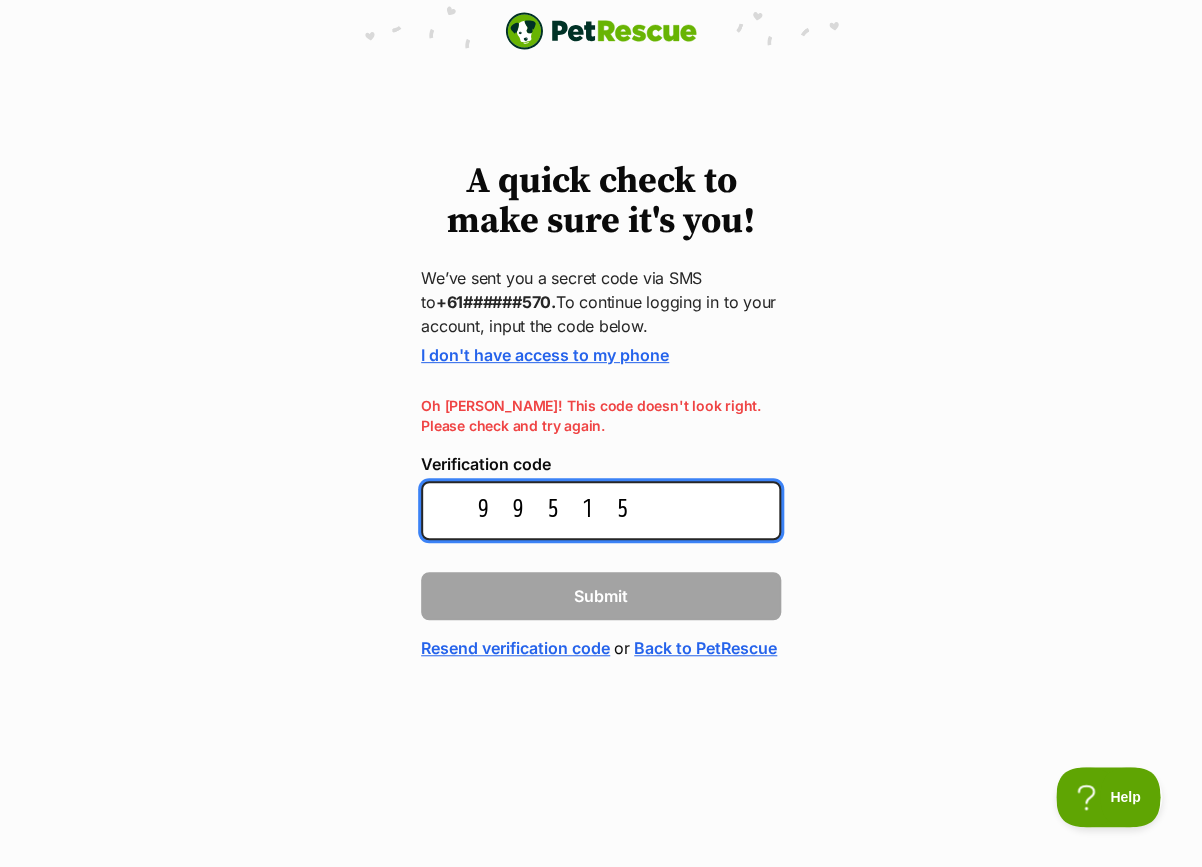 type on "995152" 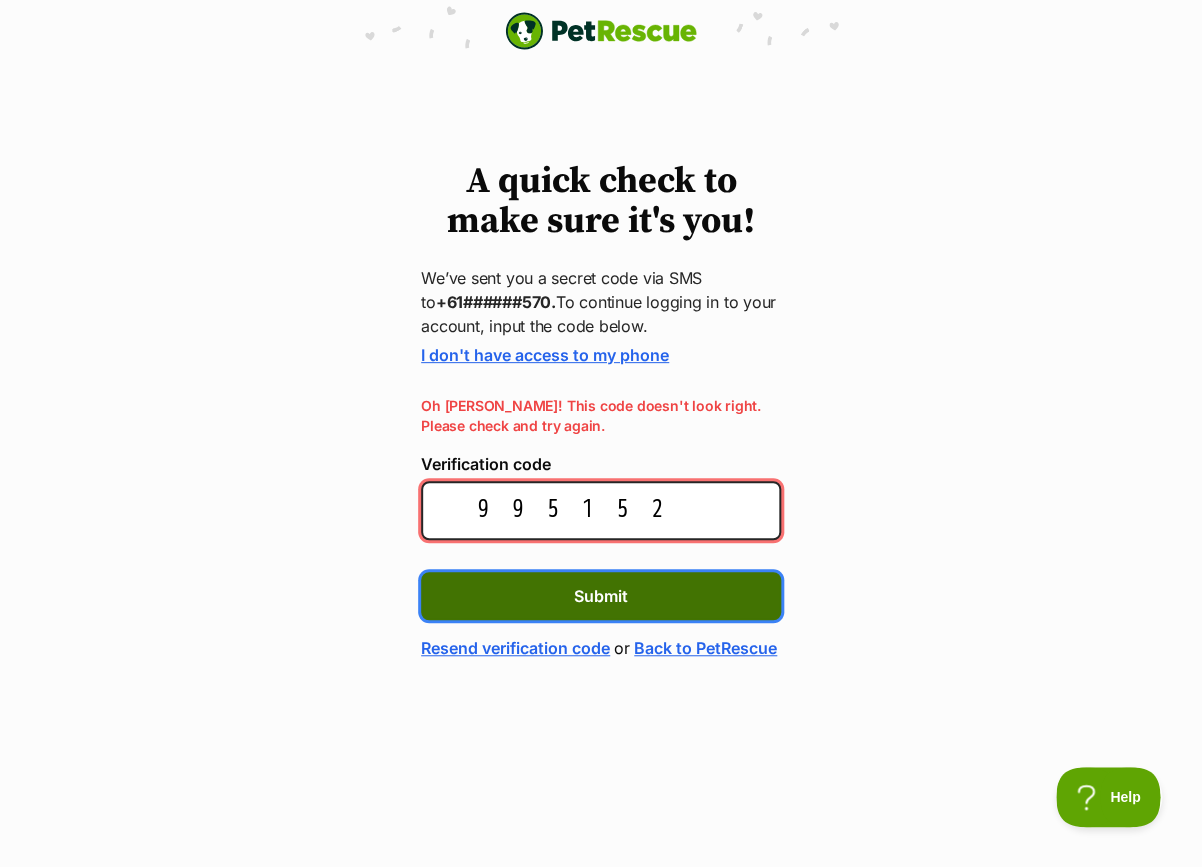 click on "Submit" at bounding box center (601, 596) 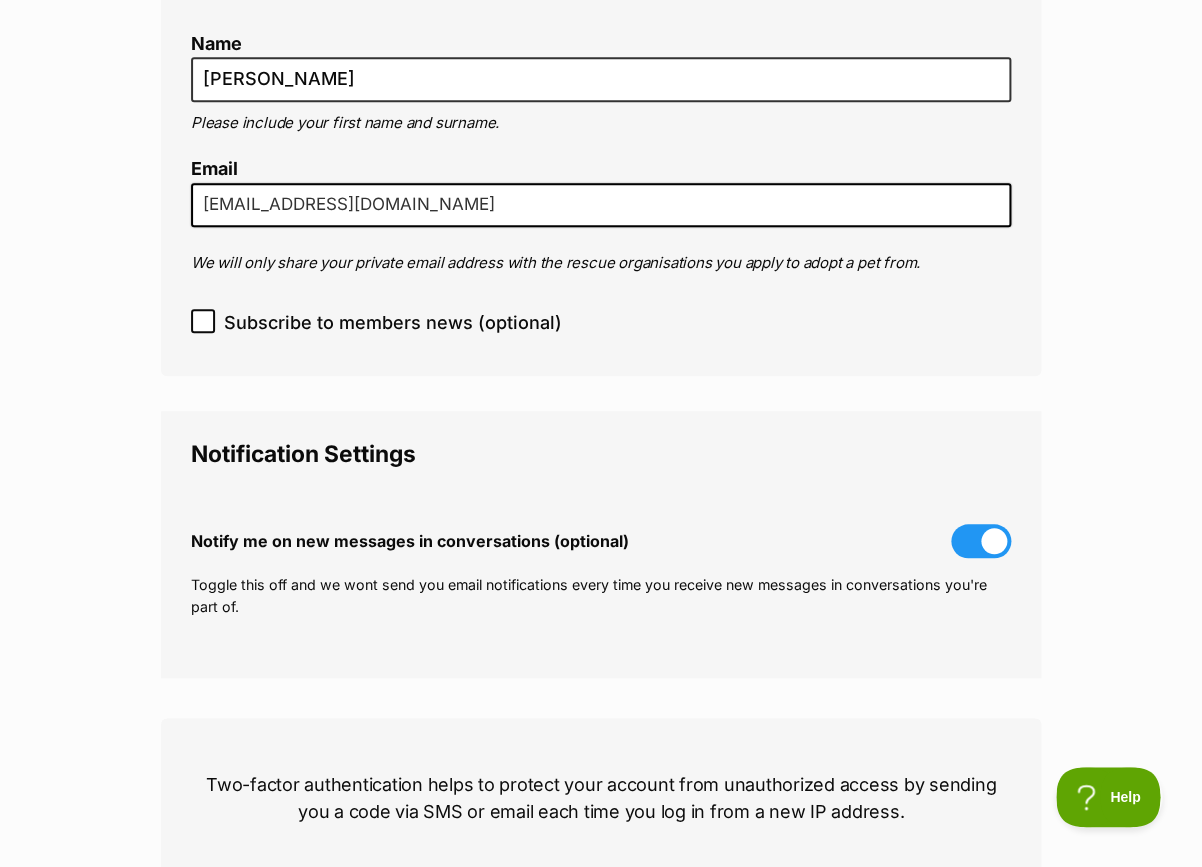 scroll, scrollTop: 0, scrollLeft: 0, axis: both 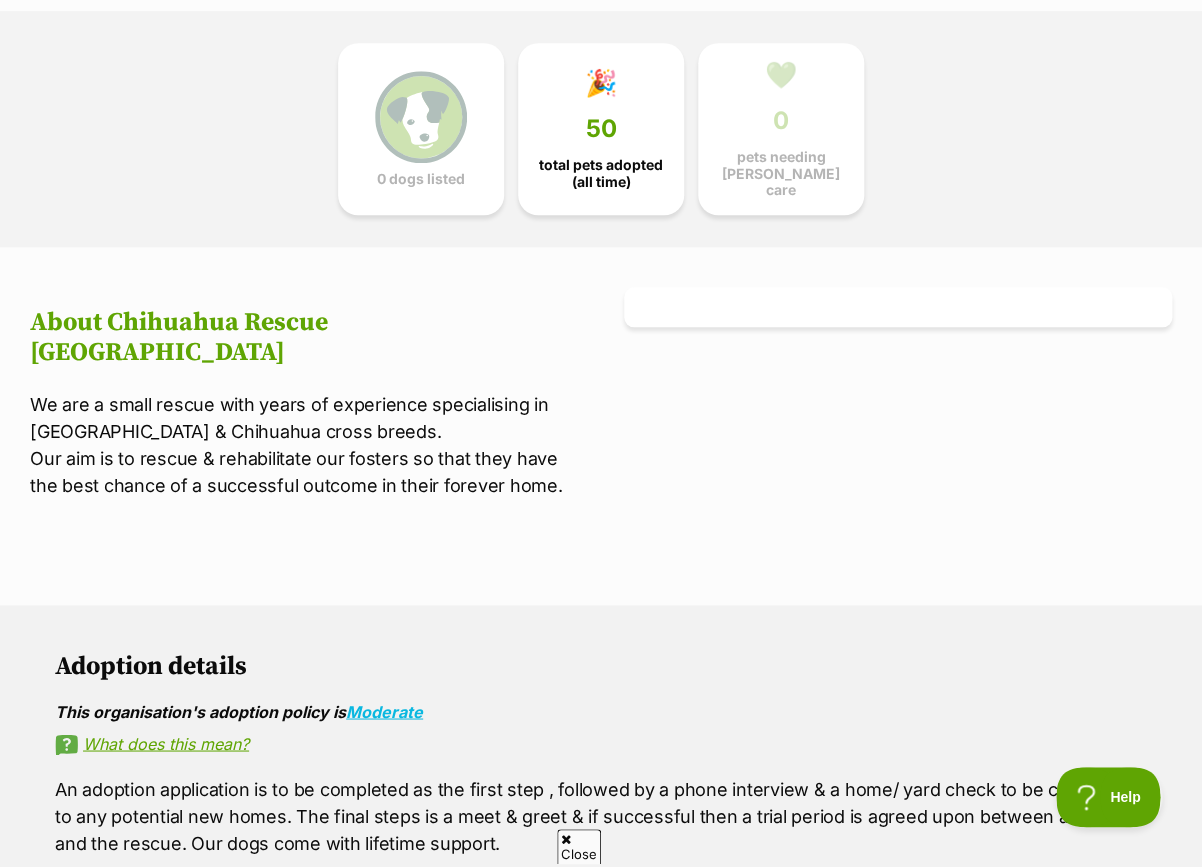 click at bounding box center (898, 307) 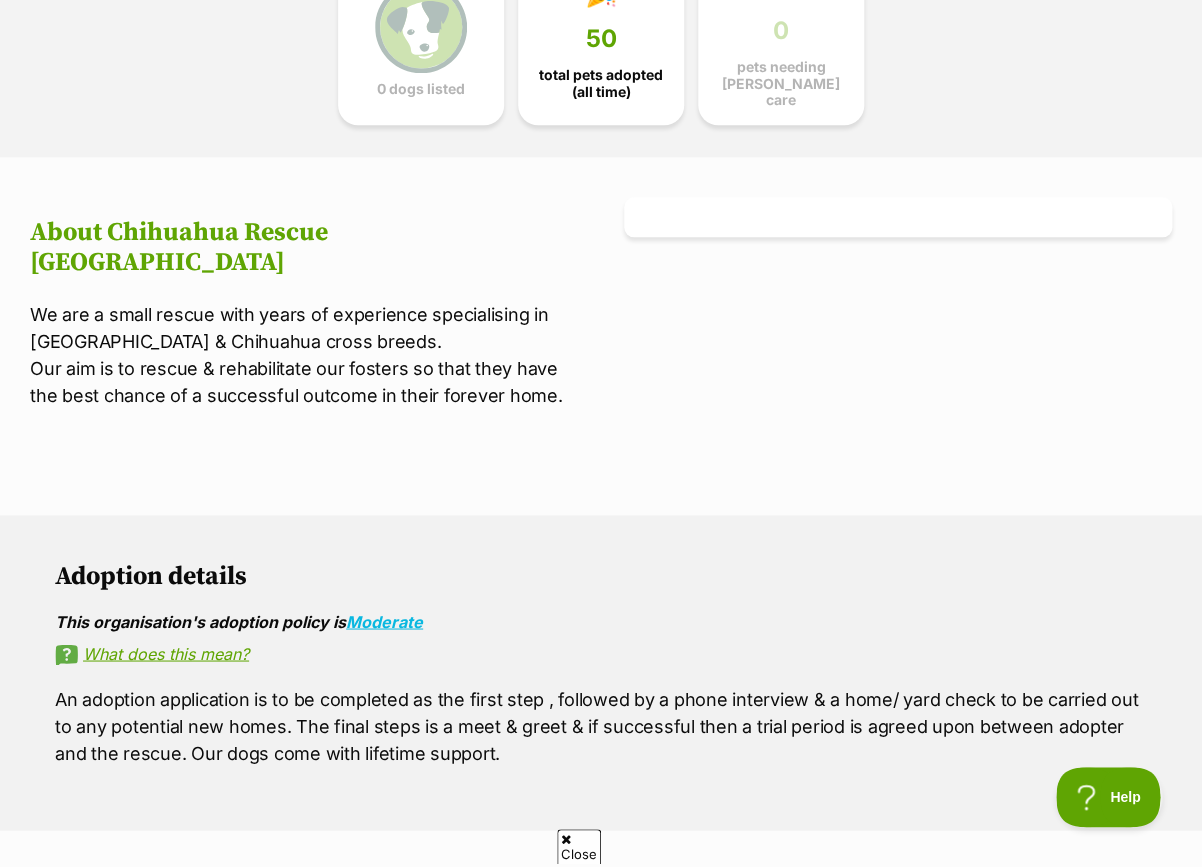 scroll, scrollTop: 830, scrollLeft: 0, axis: vertical 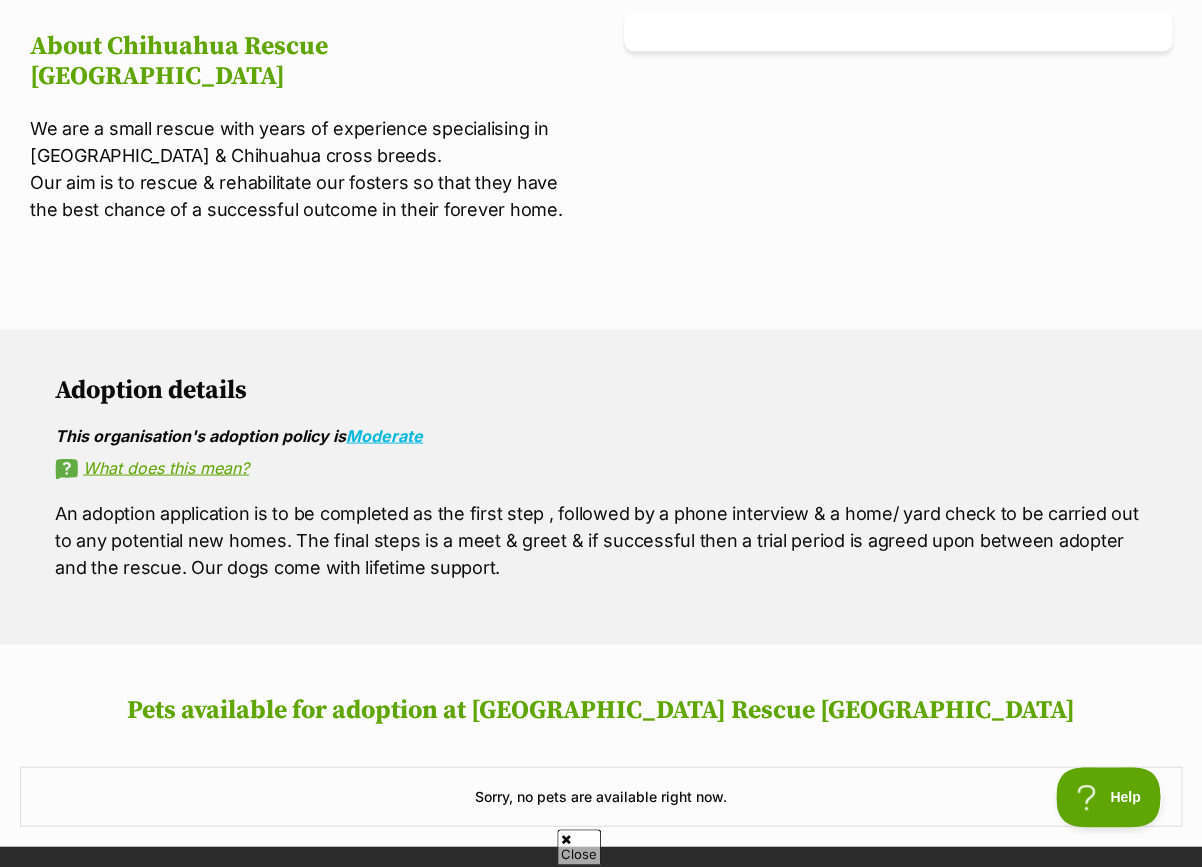 click on "What does this mean?" at bounding box center [601, 467] 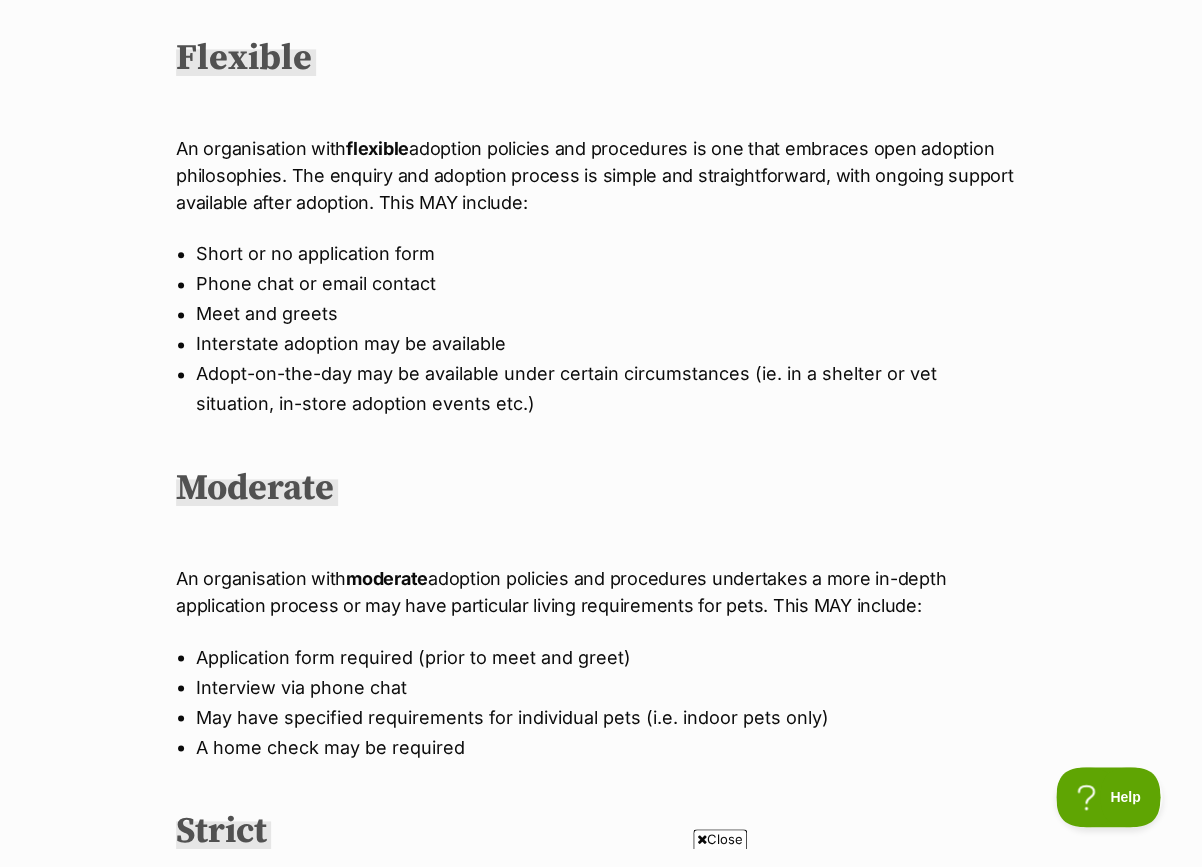 scroll, scrollTop: 624, scrollLeft: 0, axis: vertical 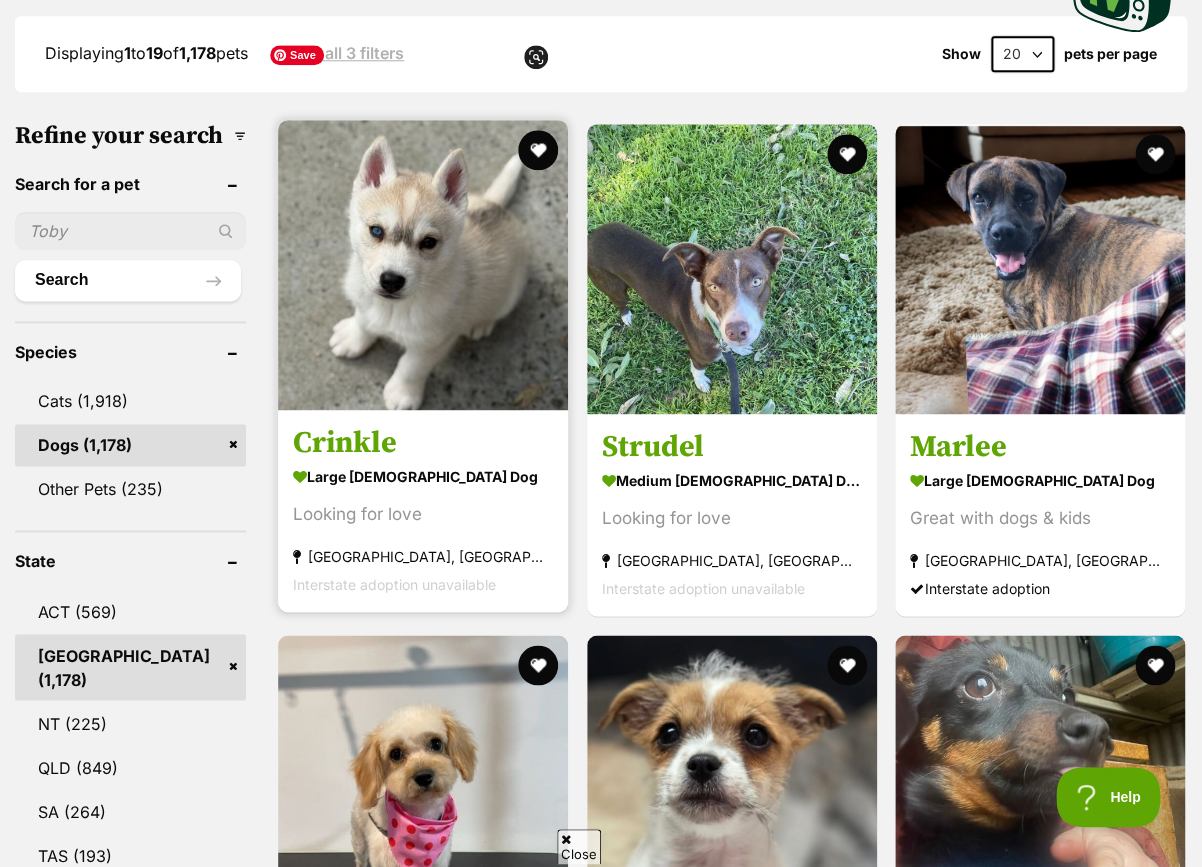 click at bounding box center (423, 265) 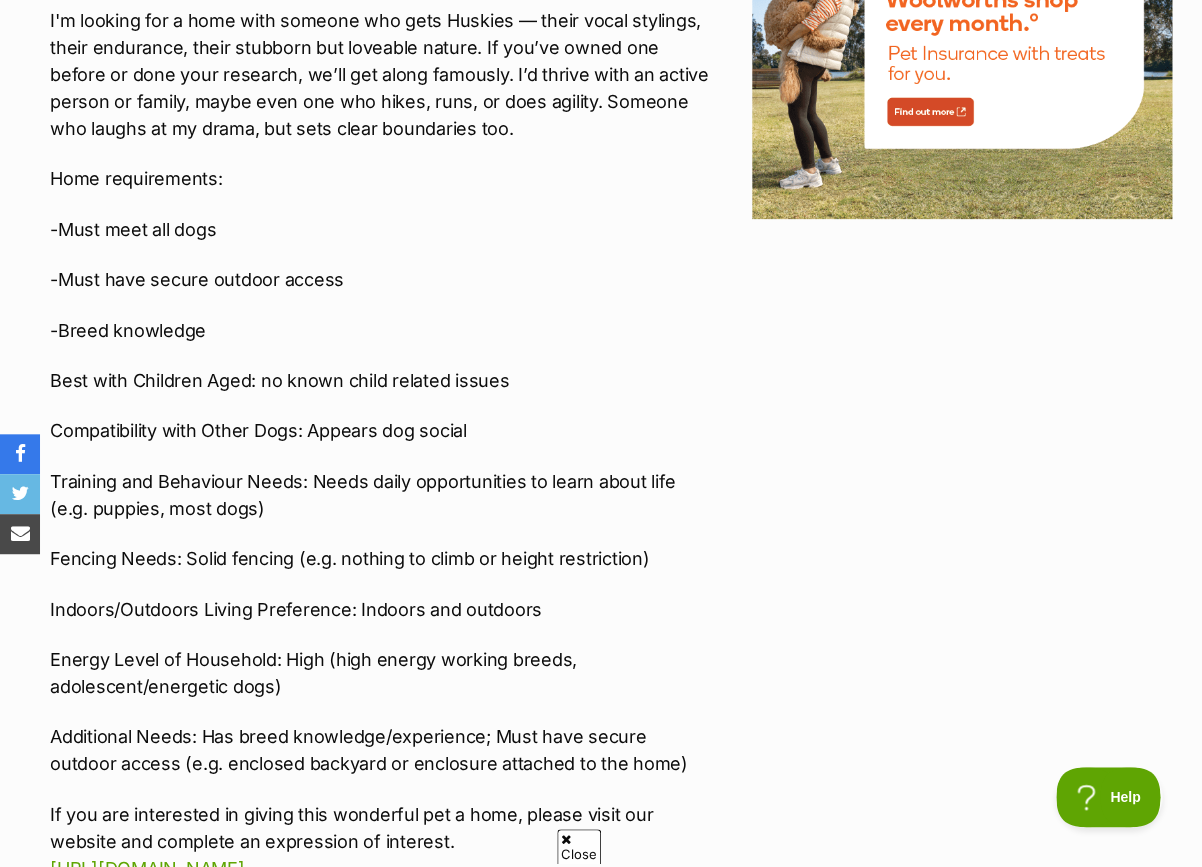 scroll, scrollTop: 2499, scrollLeft: 0, axis: vertical 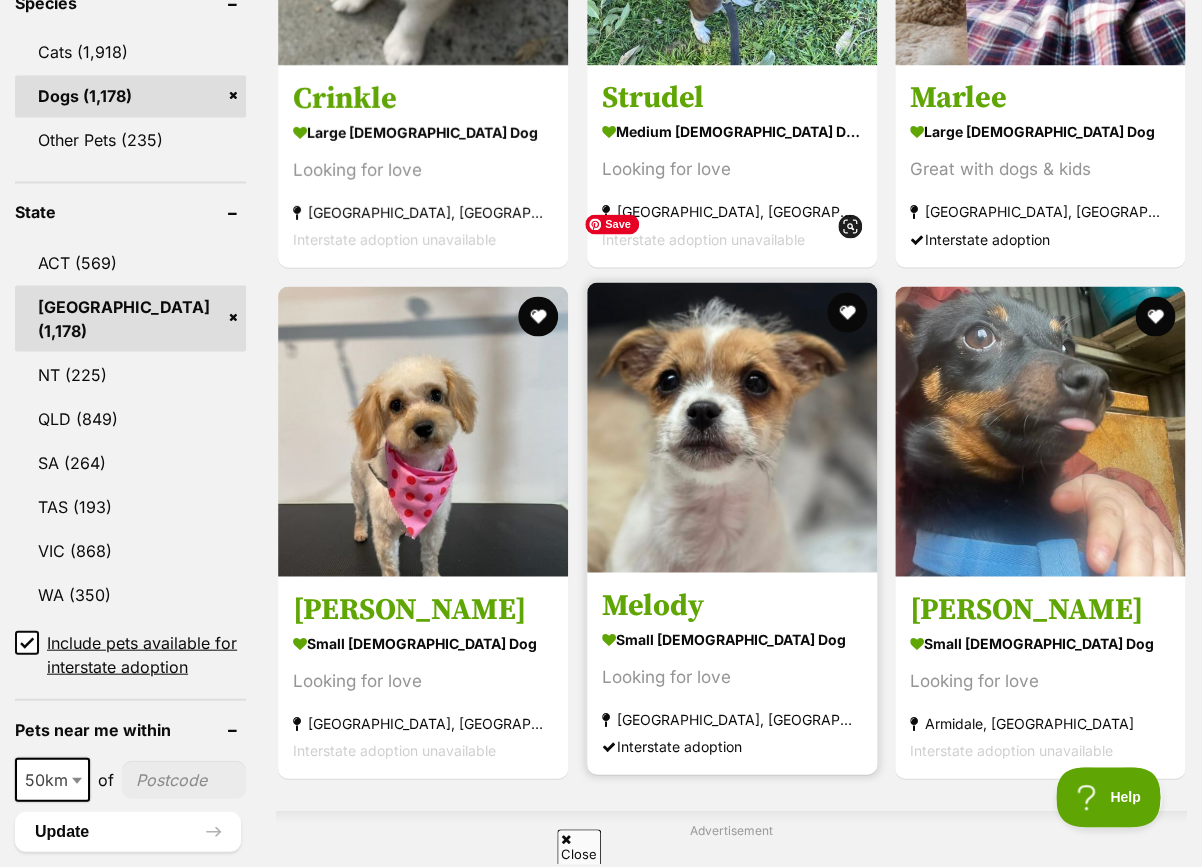 click at bounding box center (732, 427) 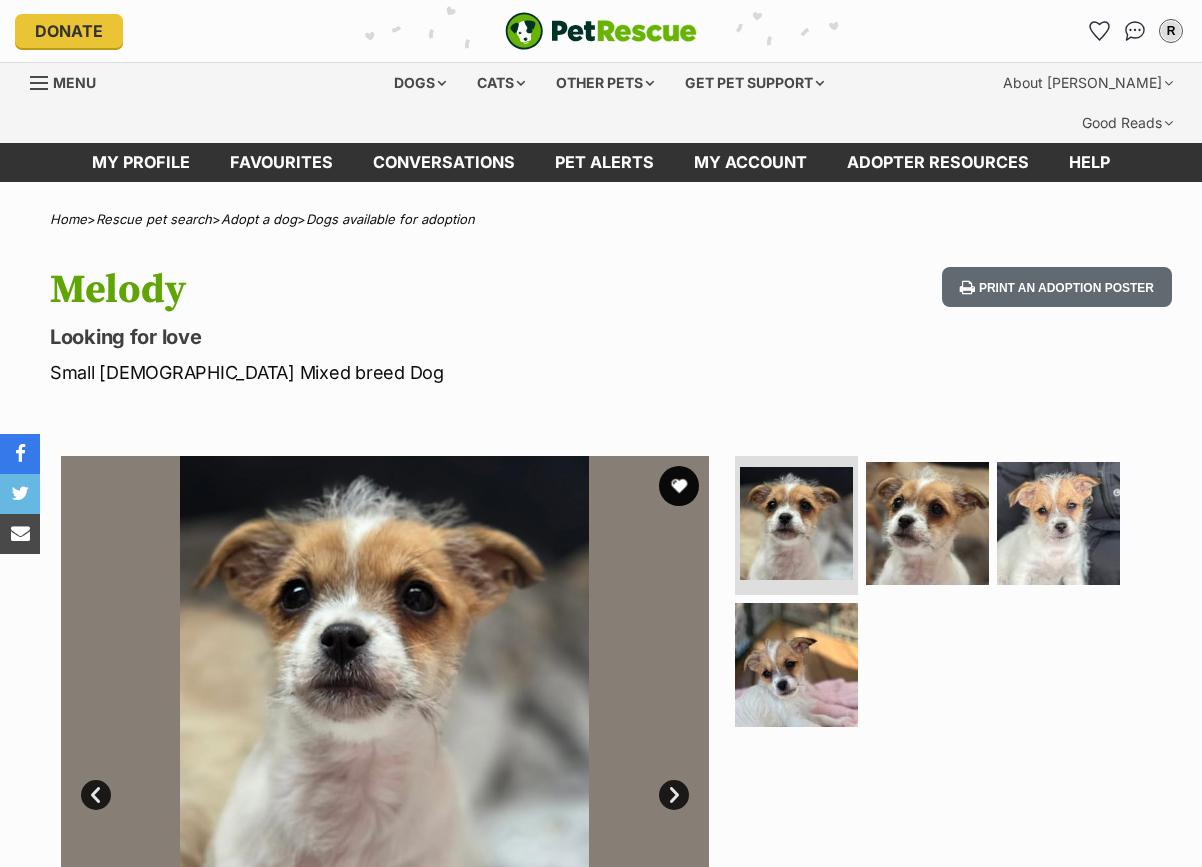 scroll, scrollTop: 0, scrollLeft: 0, axis: both 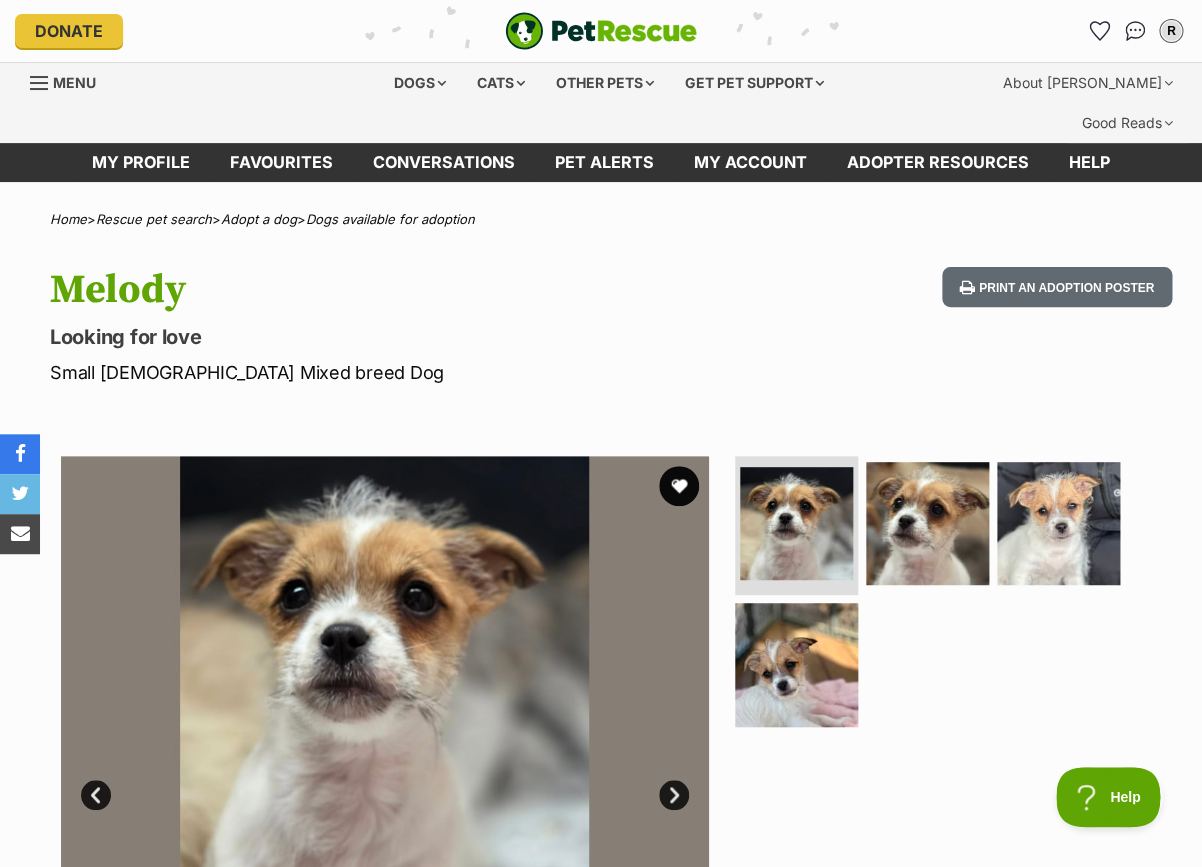 click on "Next" at bounding box center [674, 795] 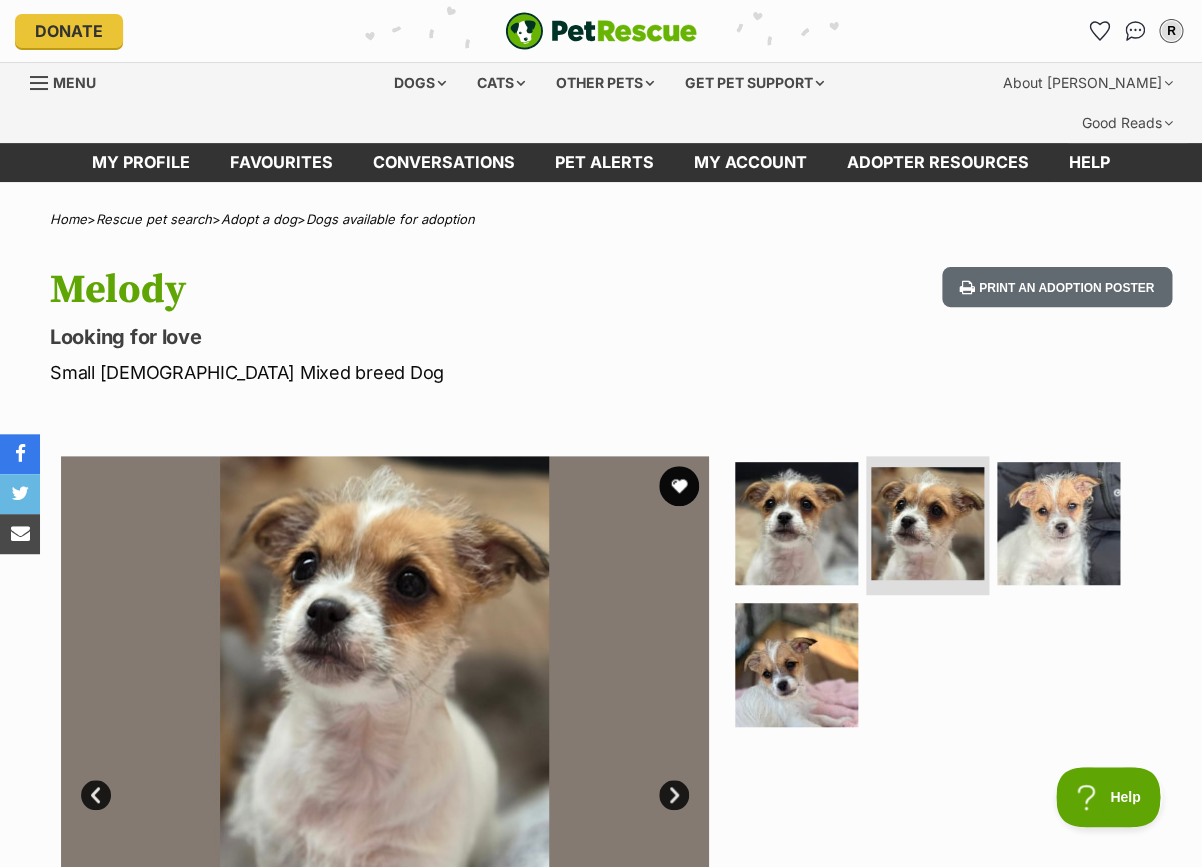 click on "Next" at bounding box center [674, 795] 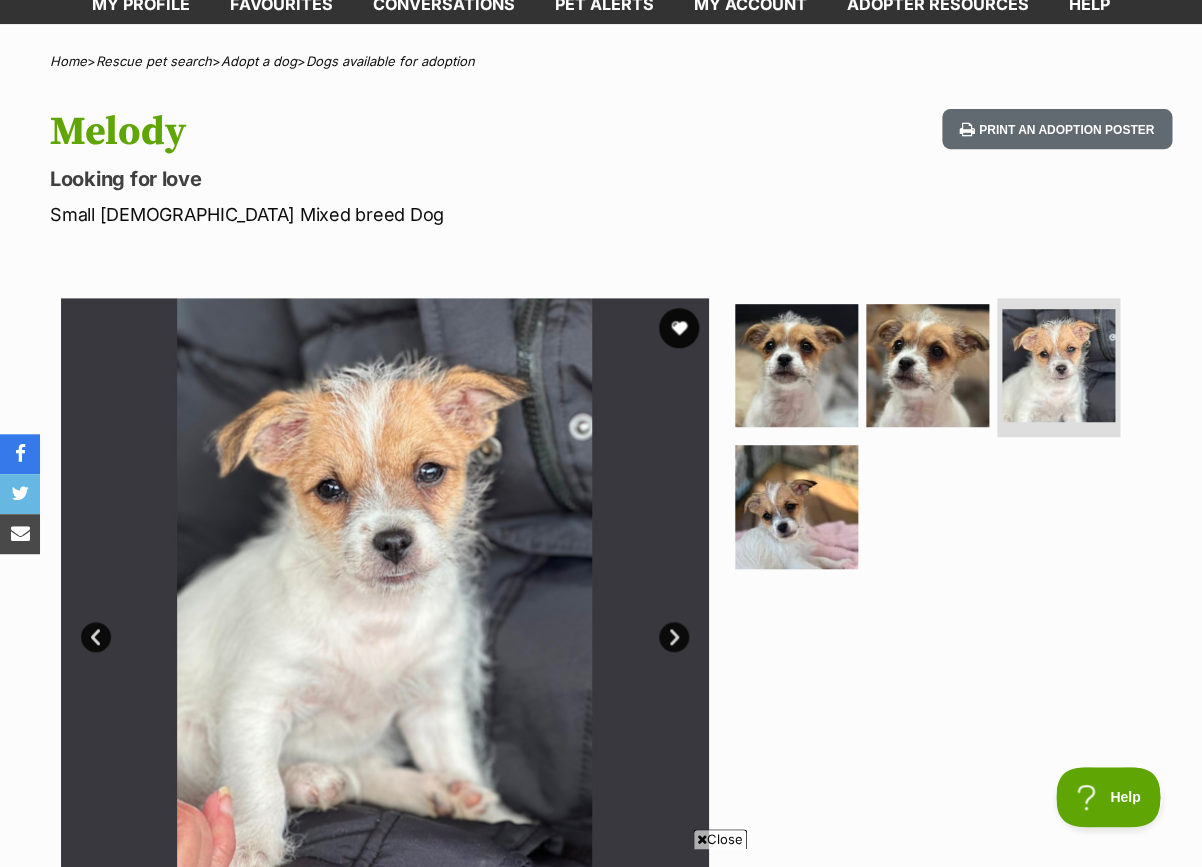 scroll, scrollTop: 207, scrollLeft: 0, axis: vertical 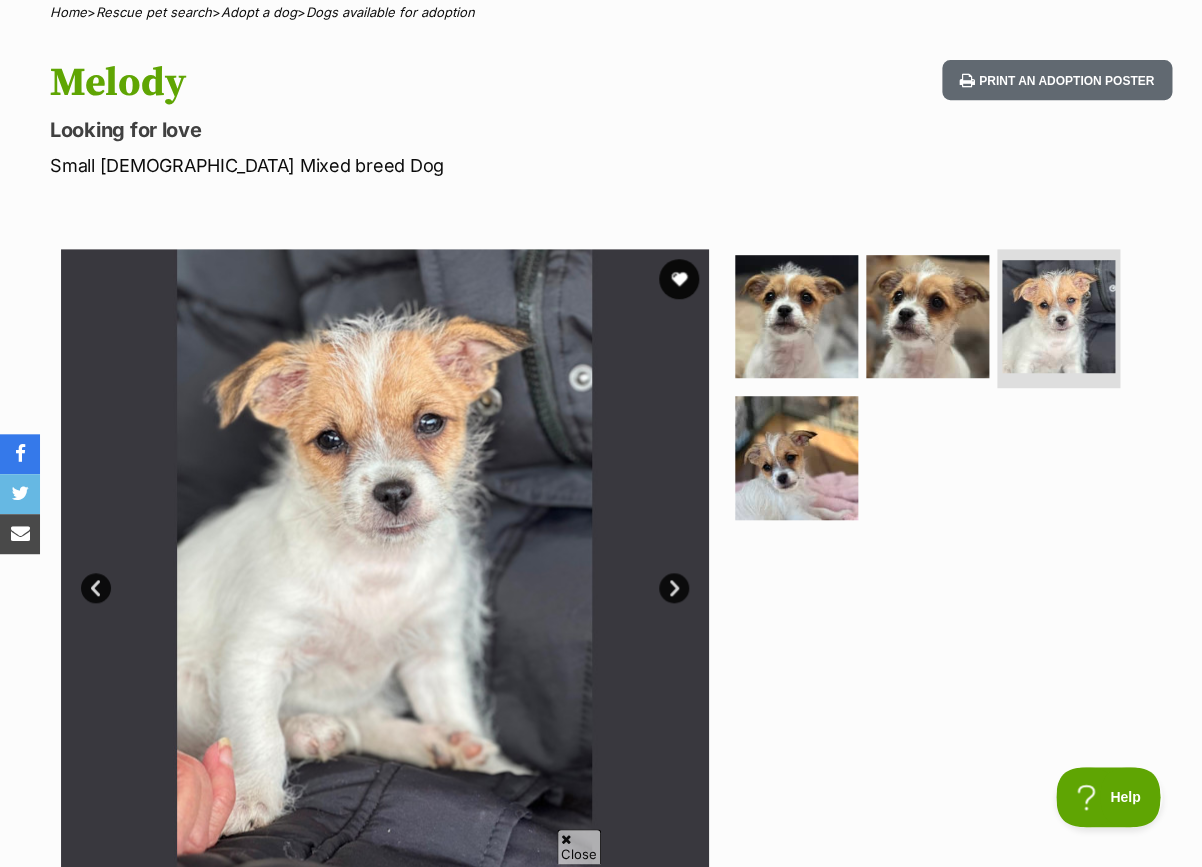 click on "Next" at bounding box center [674, 588] 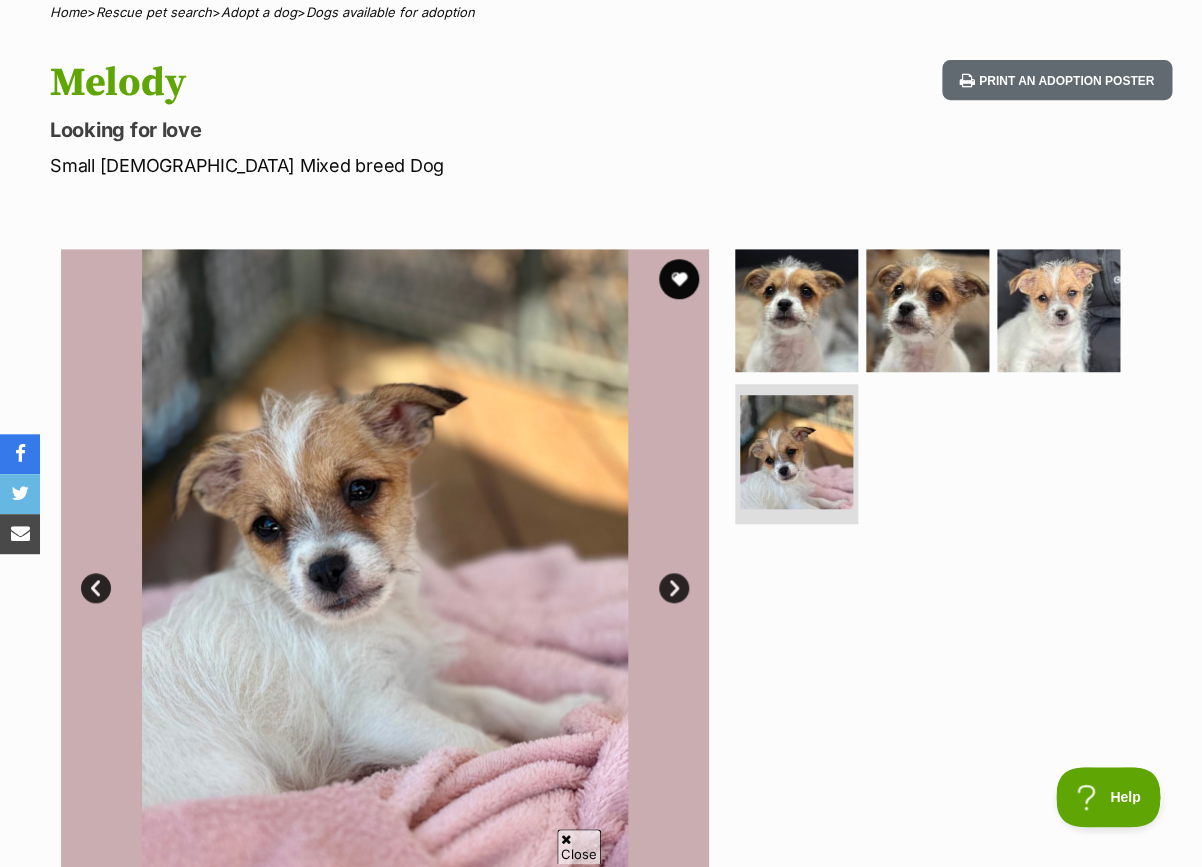 click on "Next" at bounding box center [674, 588] 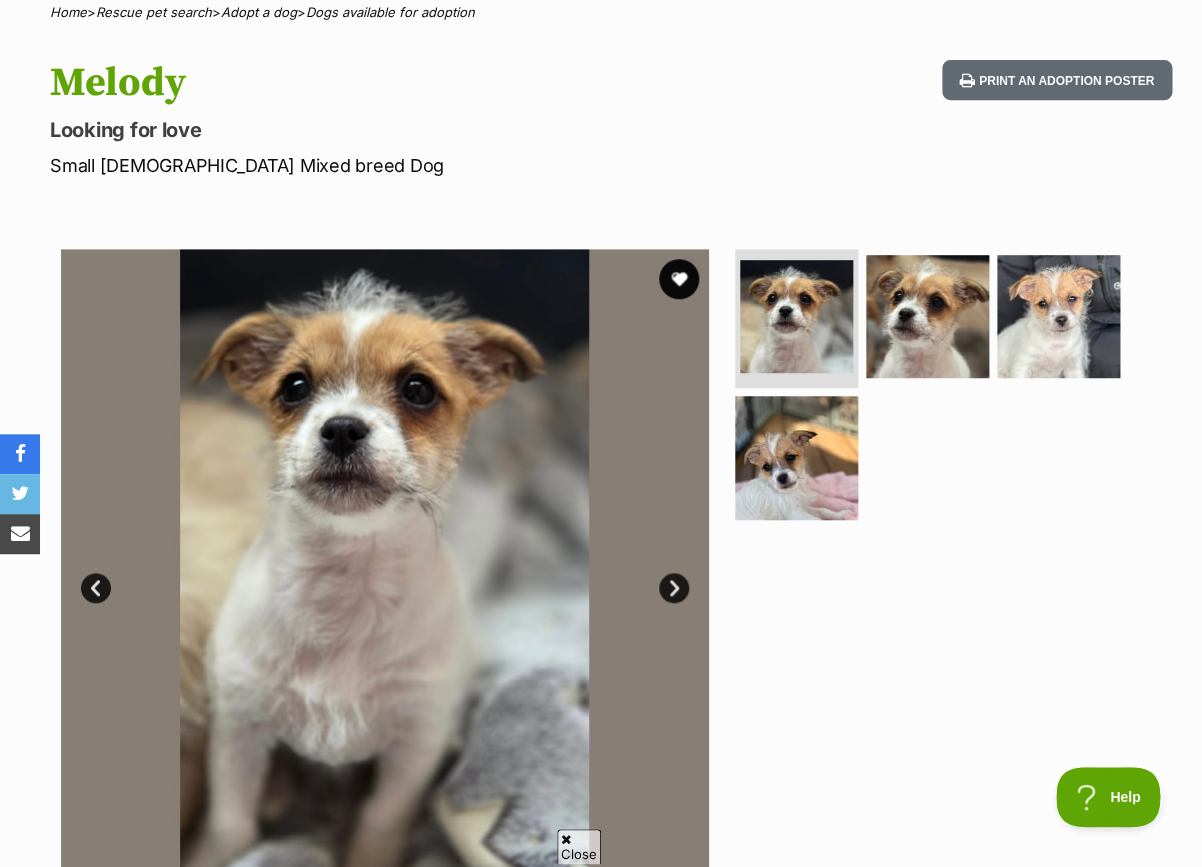 click on "Next" at bounding box center (674, 588) 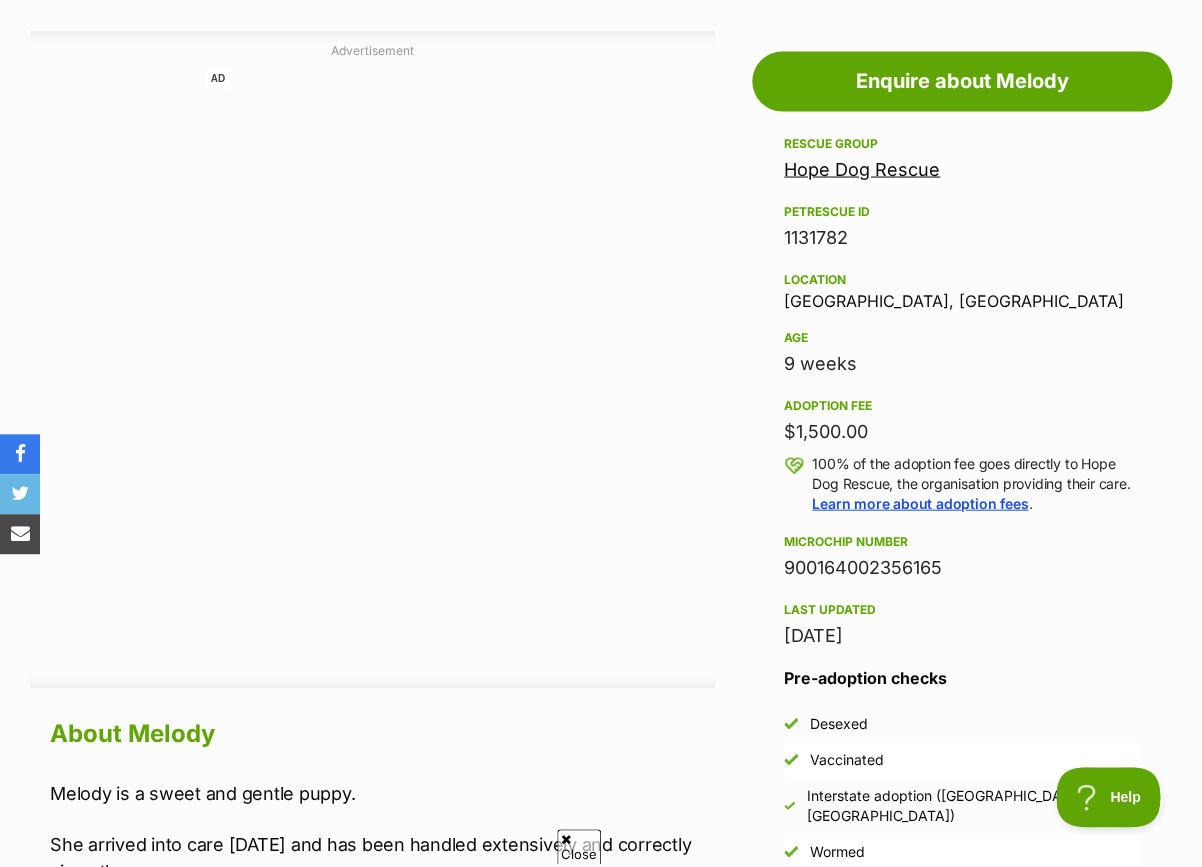 scroll, scrollTop: 1101, scrollLeft: 0, axis: vertical 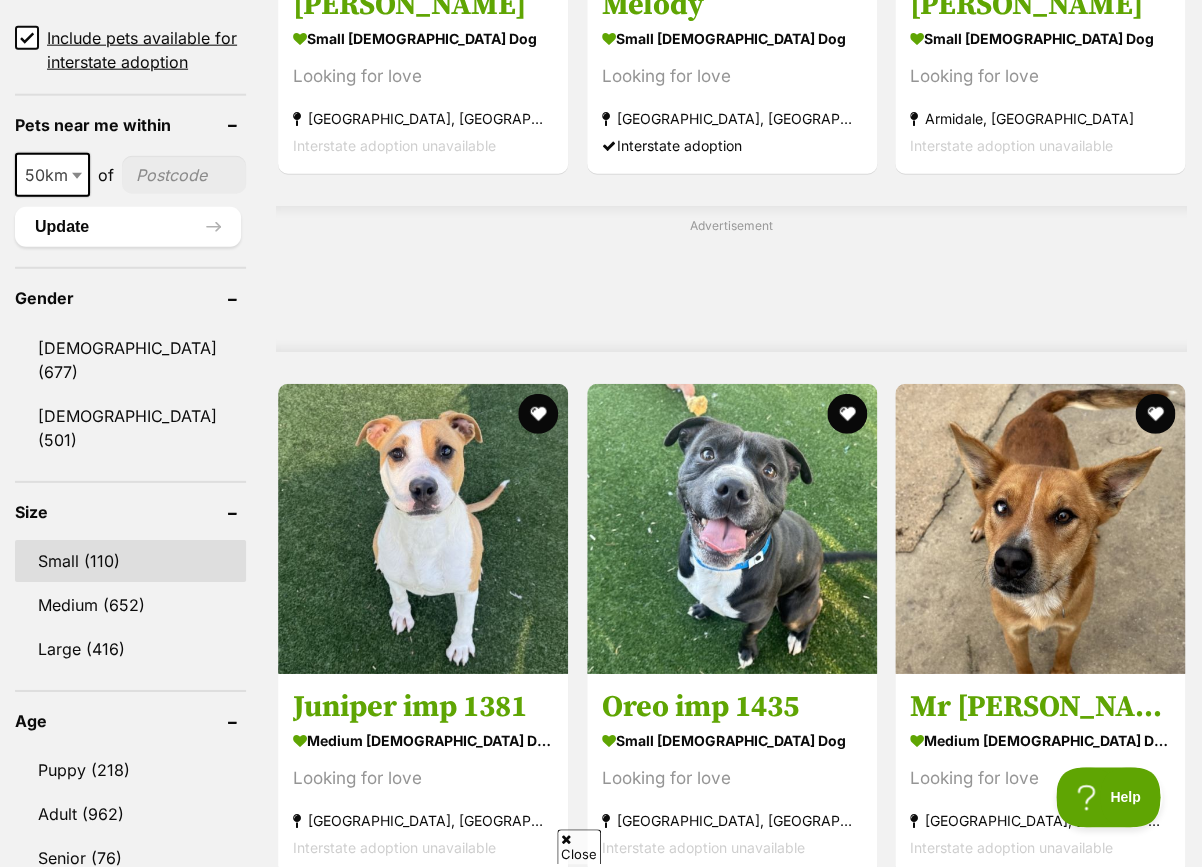 click on "Small (110)" at bounding box center (130, 561) 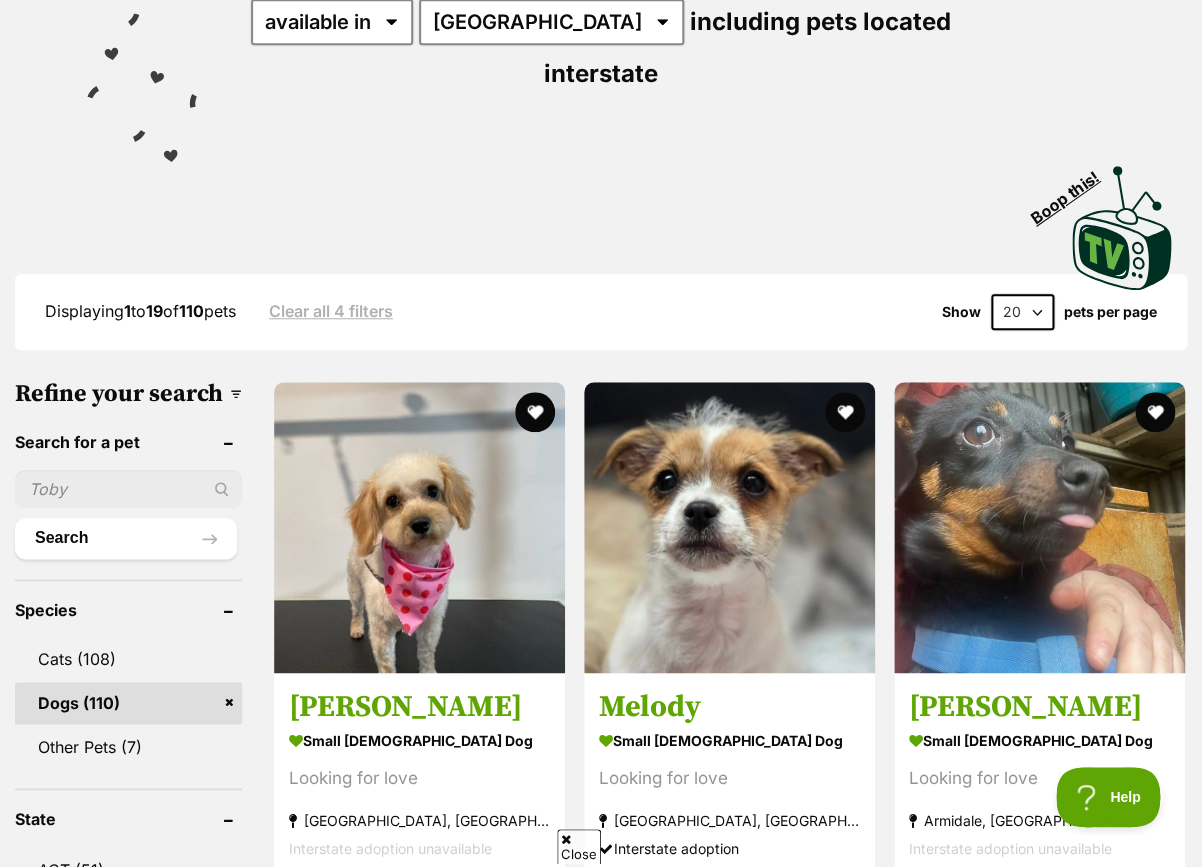 scroll, scrollTop: 363, scrollLeft: 0, axis: vertical 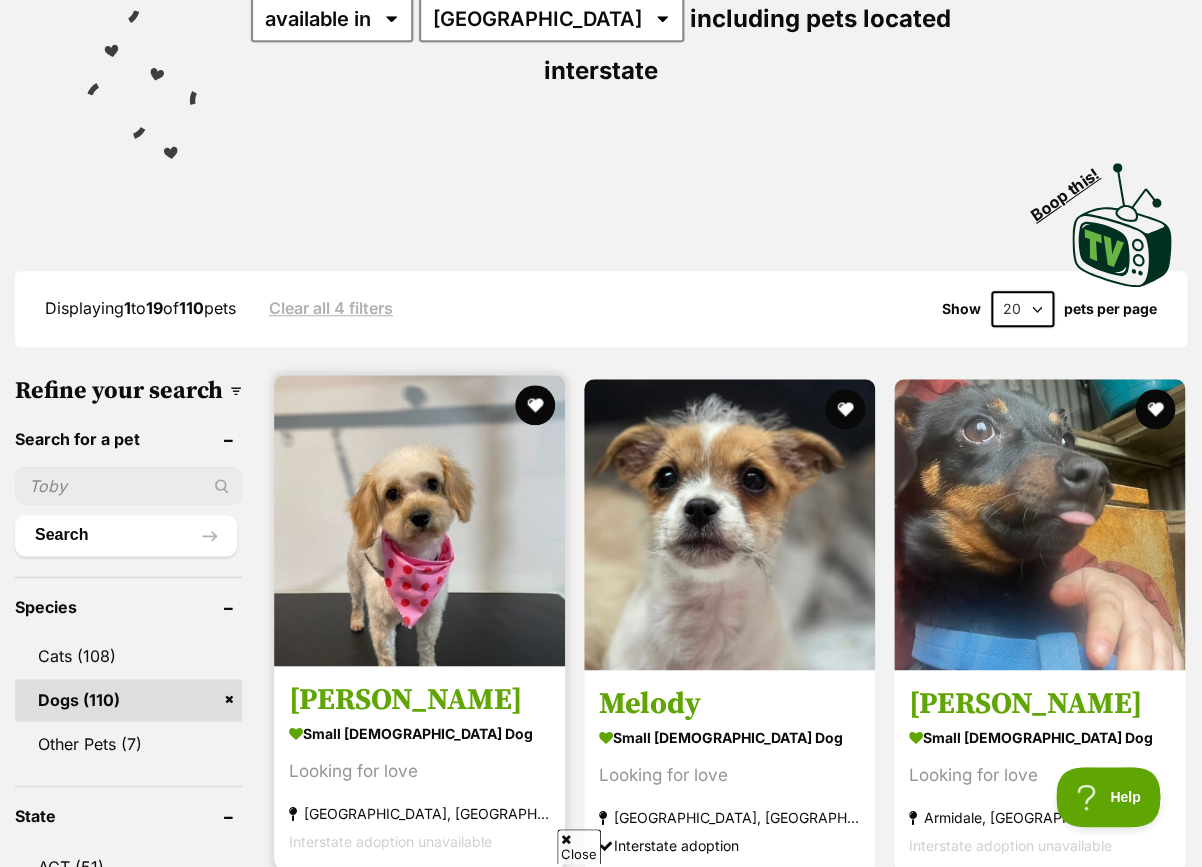 click on "small female Dog" at bounding box center (419, 732) 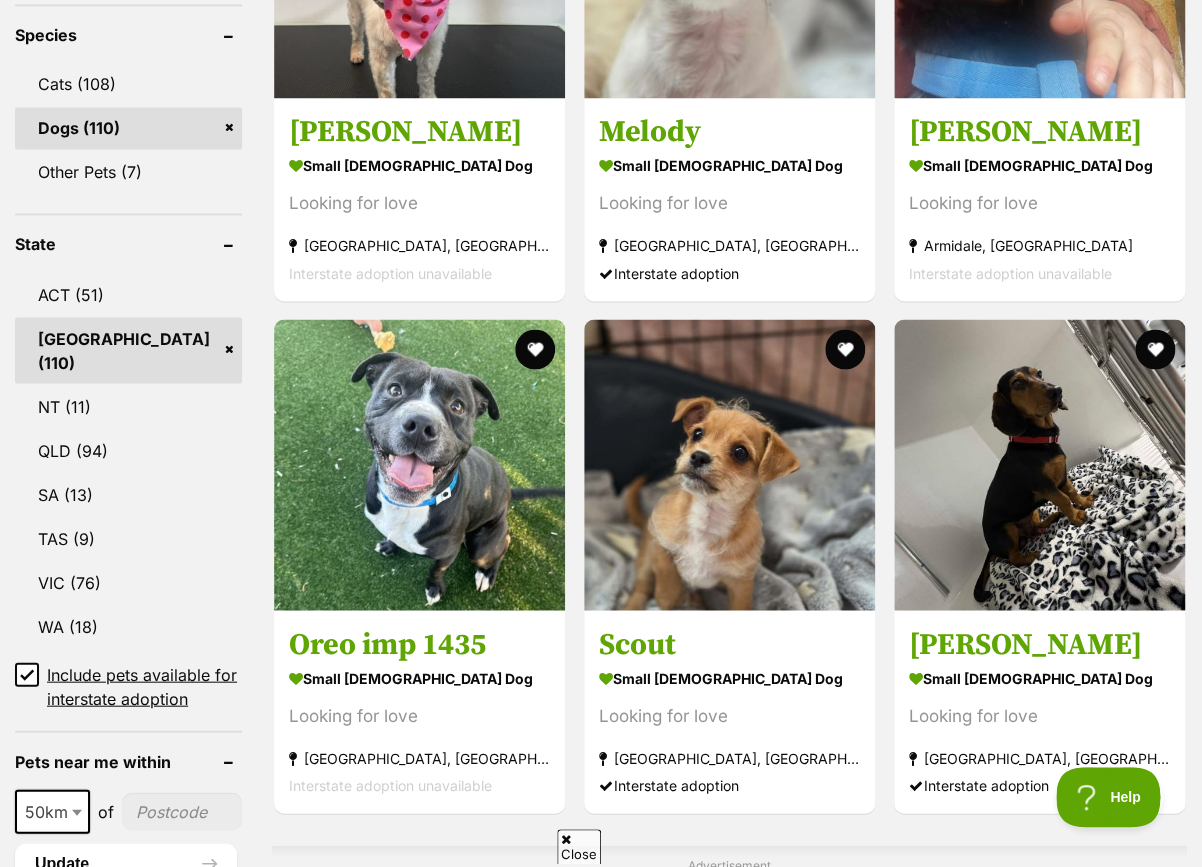 scroll, scrollTop: 945, scrollLeft: 0, axis: vertical 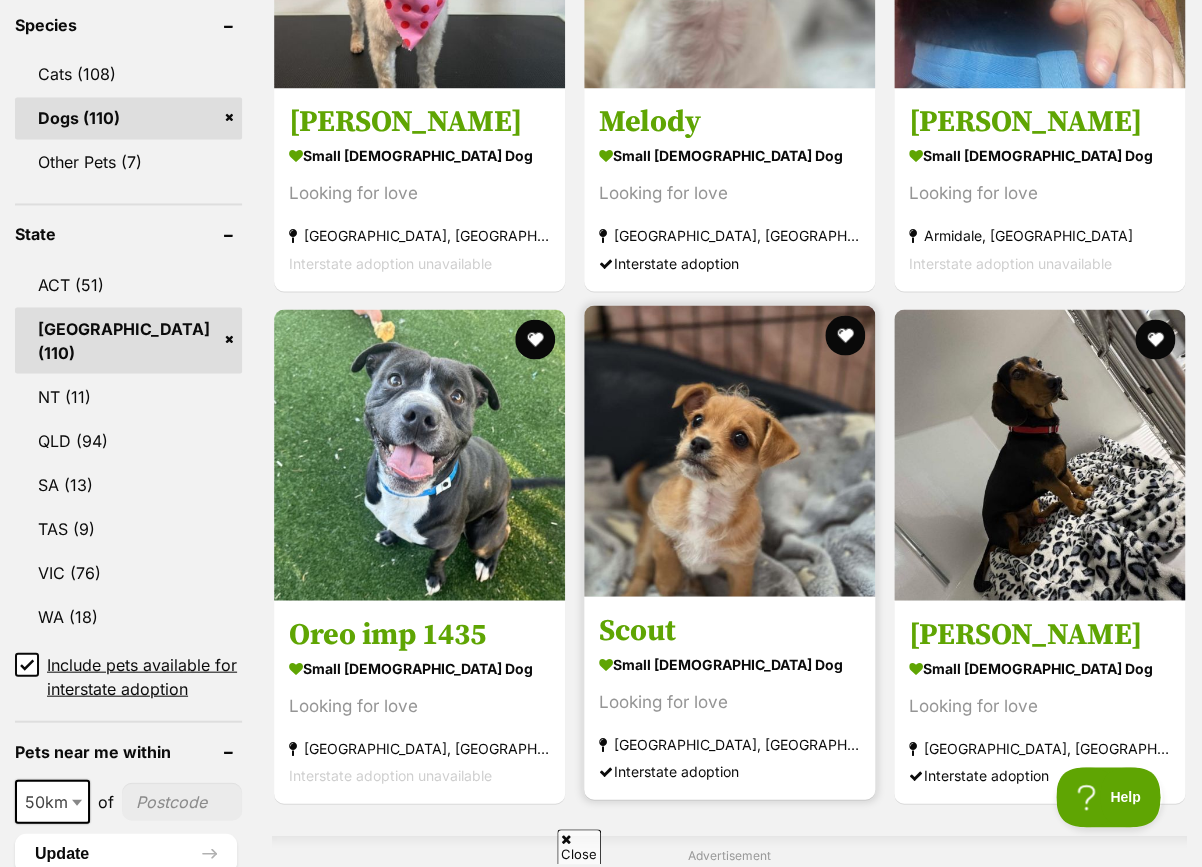click on "Scout" at bounding box center (729, 630) 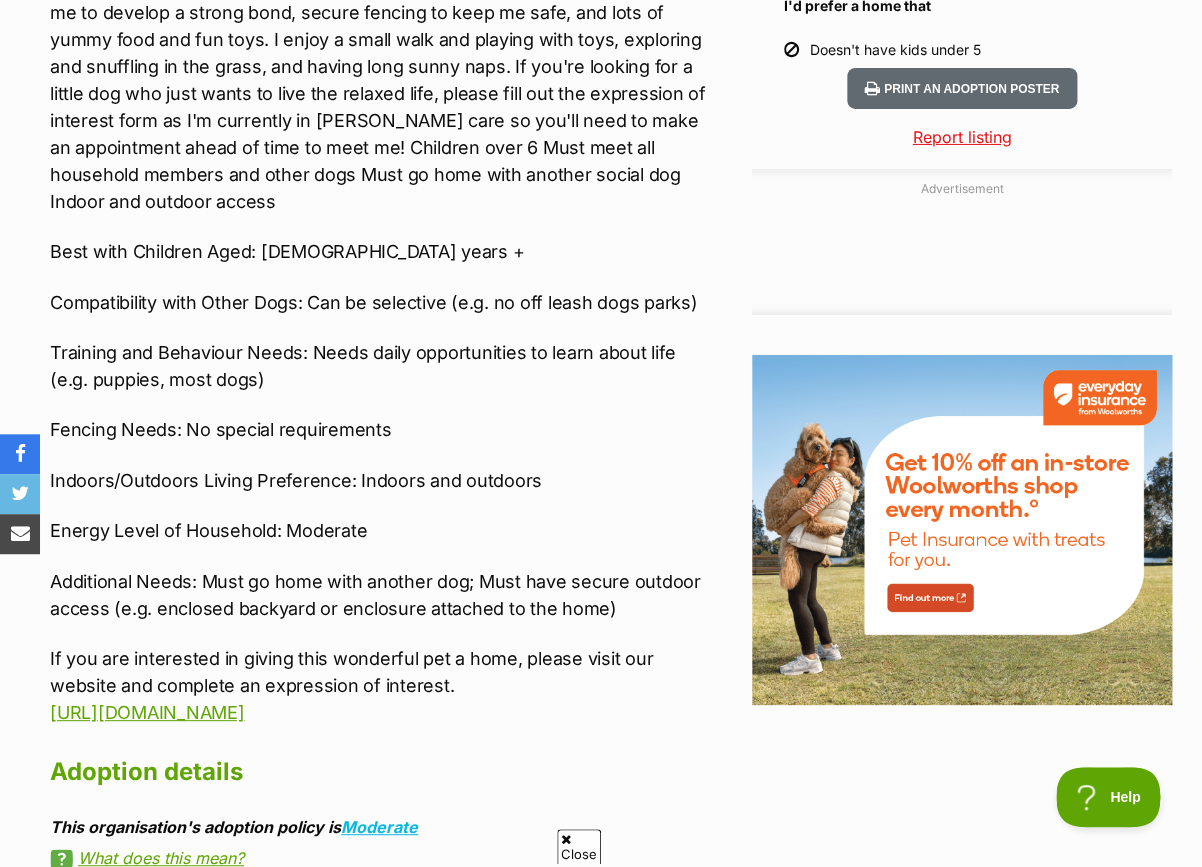 scroll, scrollTop: 2115, scrollLeft: 0, axis: vertical 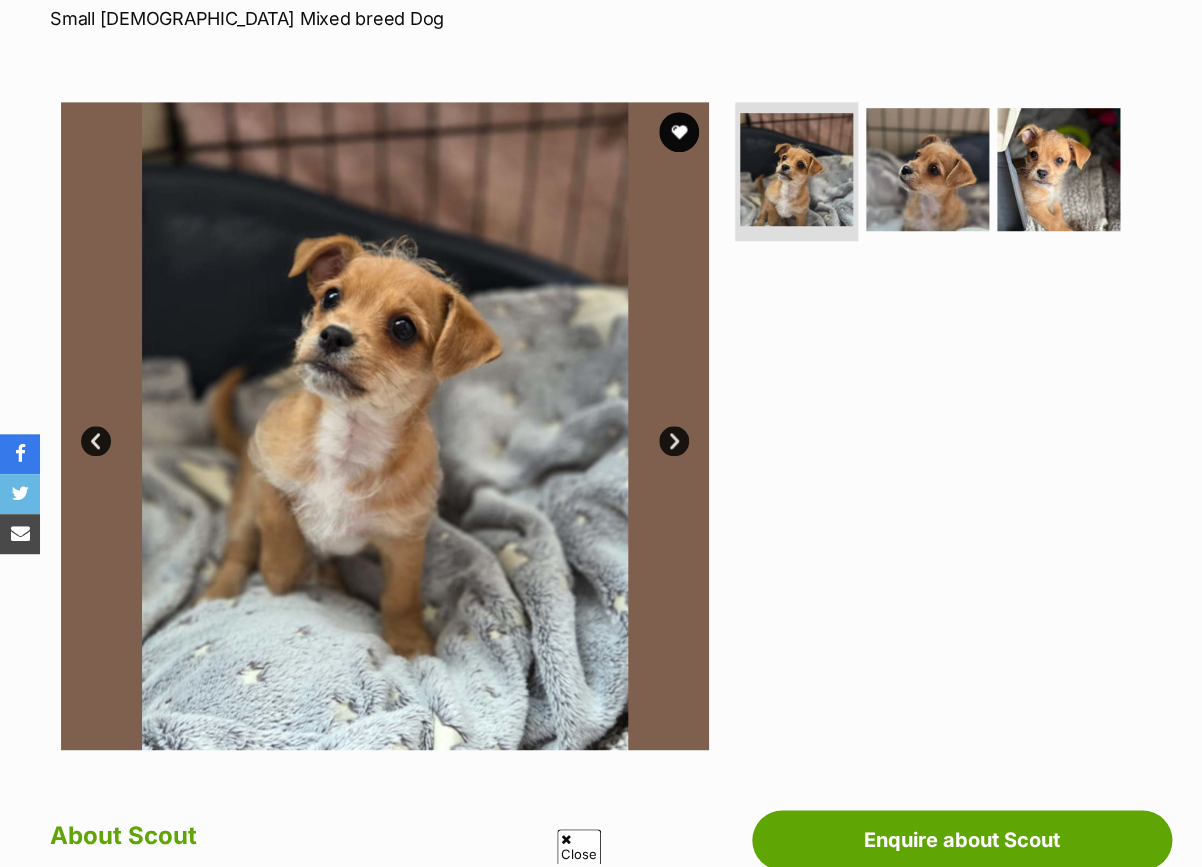 click on "Next" at bounding box center [674, 441] 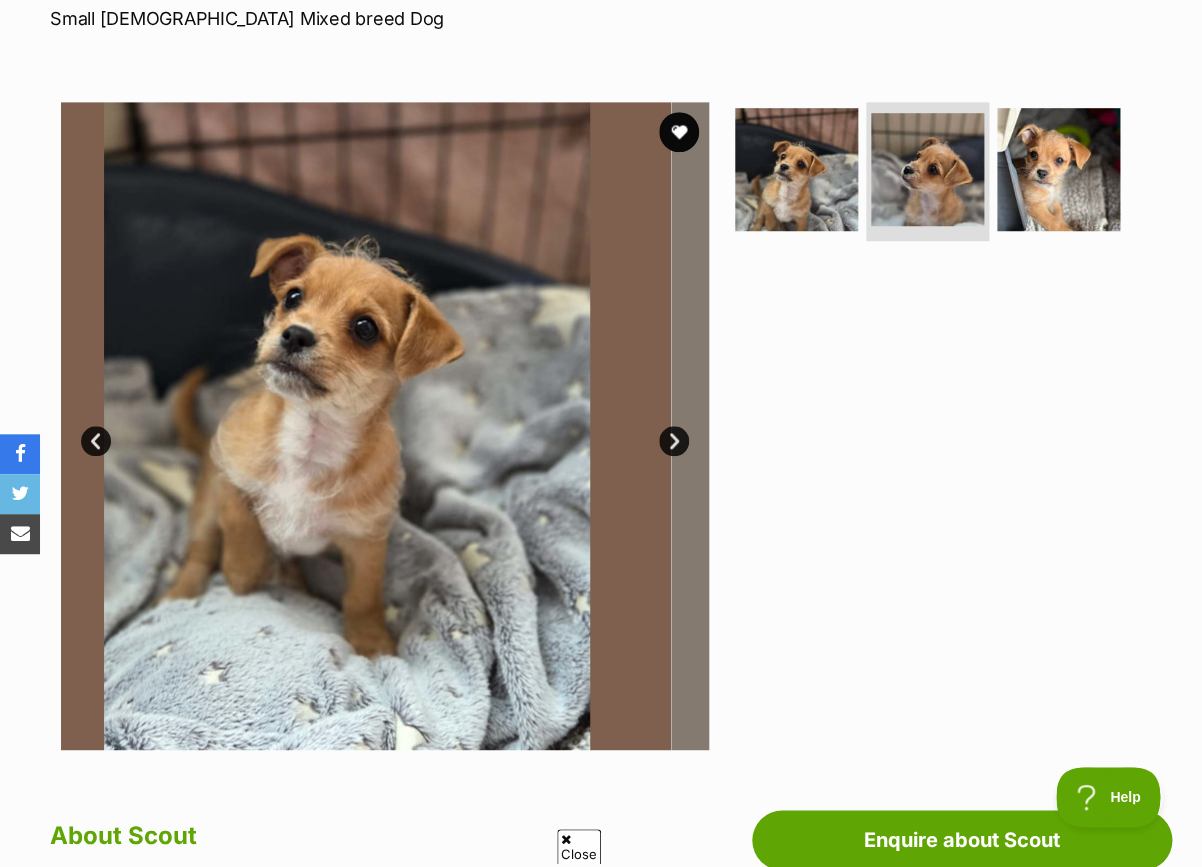 scroll, scrollTop: 0, scrollLeft: 0, axis: both 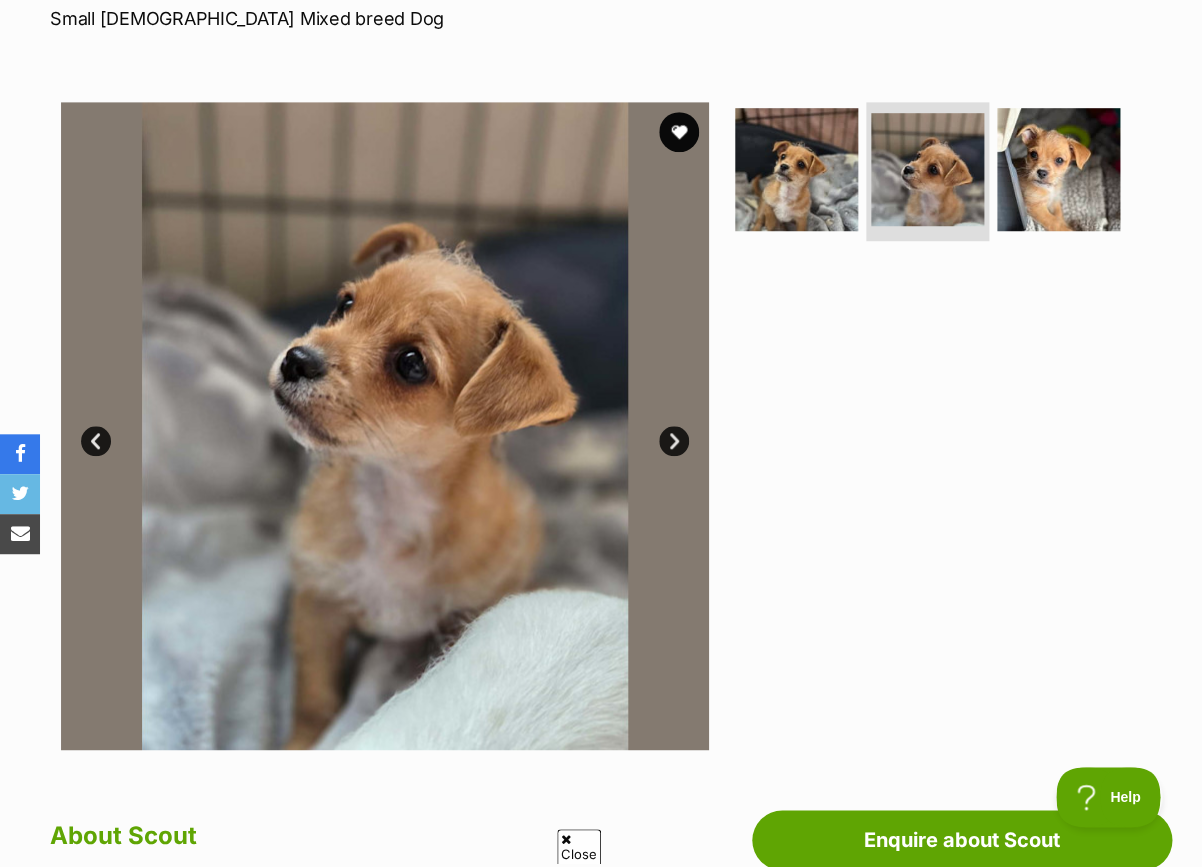 click on "Next" at bounding box center [674, 441] 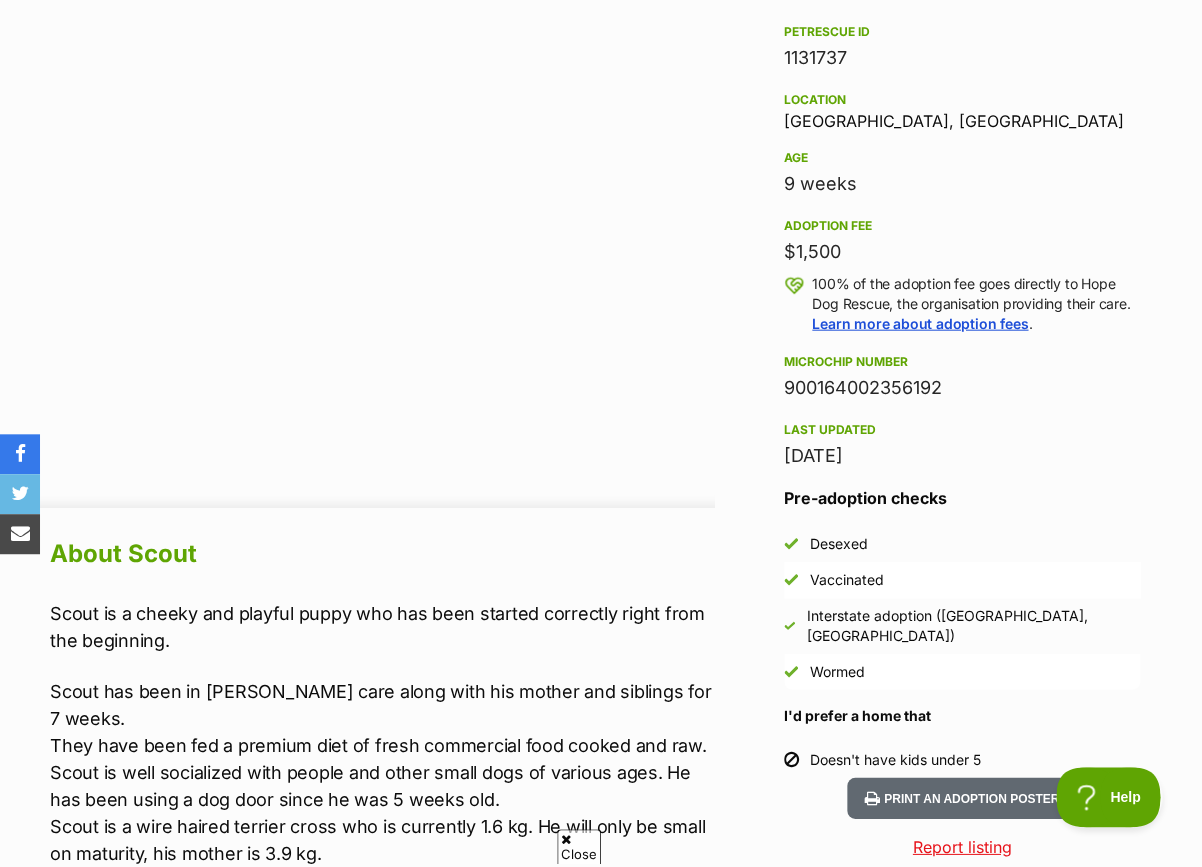 scroll, scrollTop: 1364, scrollLeft: 0, axis: vertical 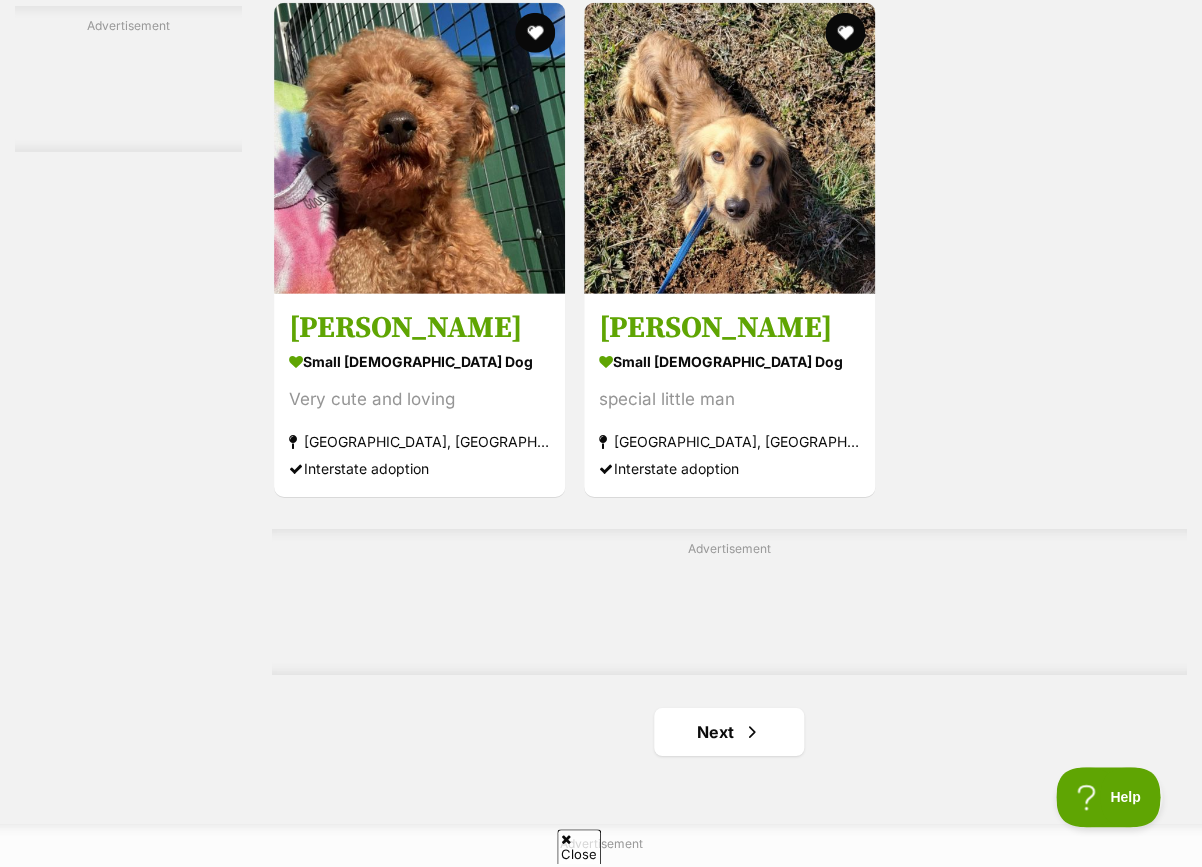 click on "[PERSON_NAME]
small [DEMOGRAPHIC_DATA] Dog
Looking for love
[GEOGRAPHIC_DATA], [GEOGRAPHIC_DATA]
Interstate adoption unavailable
Melody
small [DEMOGRAPHIC_DATA] Dog
Looking for love
[GEOGRAPHIC_DATA], [GEOGRAPHIC_DATA]
Interstate adoption
[PERSON_NAME]
small [DEMOGRAPHIC_DATA] Dog
Looking for love
[GEOGRAPHIC_DATA], [GEOGRAPHIC_DATA]
Interstate adoption unavailable
Oreo imp 1435
small [DEMOGRAPHIC_DATA] Dog
Looking for love
[GEOGRAPHIC_DATA], [GEOGRAPHIC_DATA]
Interstate adoption unavailable
Scout
small [DEMOGRAPHIC_DATA] Dog
Looking for love
[GEOGRAPHIC_DATA], [GEOGRAPHIC_DATA]
Interstate adoption
[PERSON_NAME]
small [DEMOGRAPHIC_DATA] Dog
Looking for love
[GEOGRAPHIC_DATA], [GEOGRAPHIC_DATA]
Interstate adoption
Advertisement
Captain
small [DEMOGRAPHIC_DATA] Dog
Beautiful boy
[GEOGRAPHIC_DATA], [GEOGRAPHIC_DATA]
Interstate adoption" at bounding box center (729, -1339) 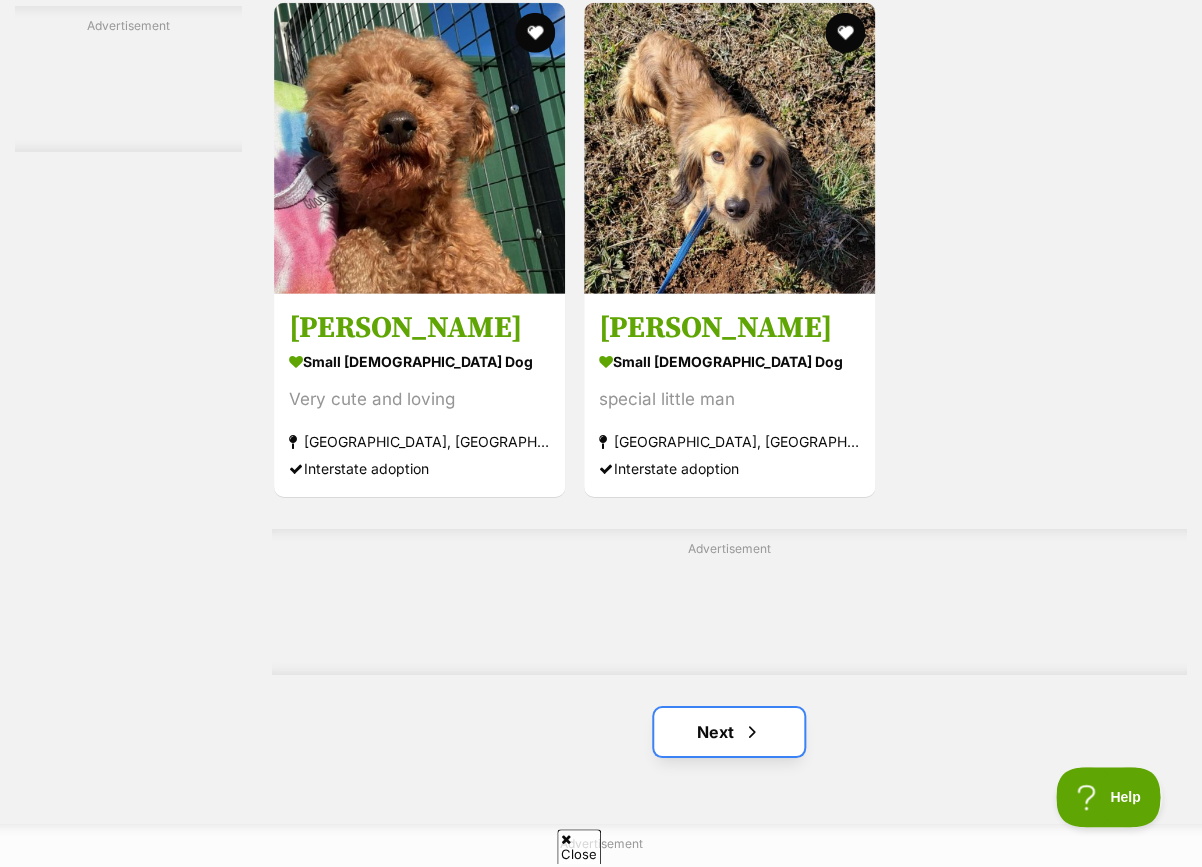 click on "Next" at bounding box center (729, 732) 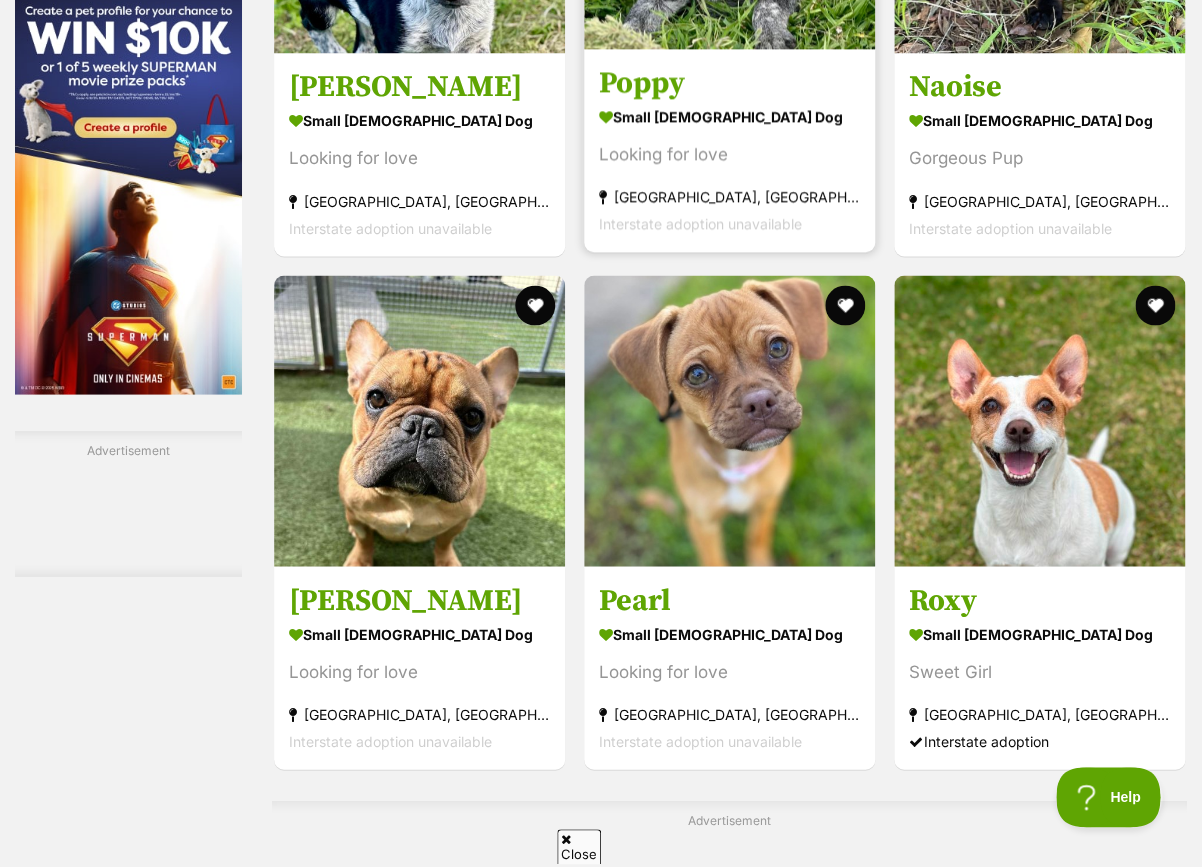 scroll, scrollTop: 3454, scrollLeft: 0, axis: vertical 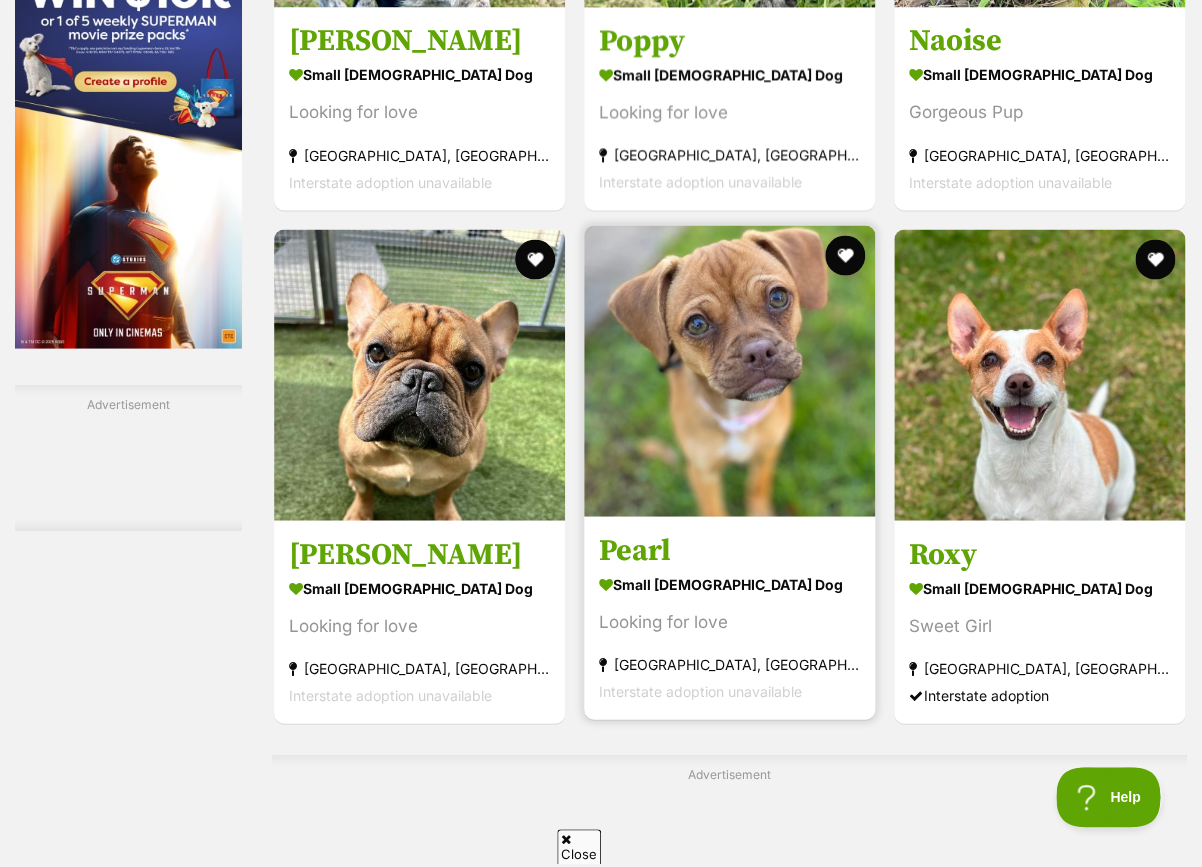 click on "small female Dog
Looking for love
Charmhaven, NSW
Interstate adoption unavailable" at bounding box center (729, 635) 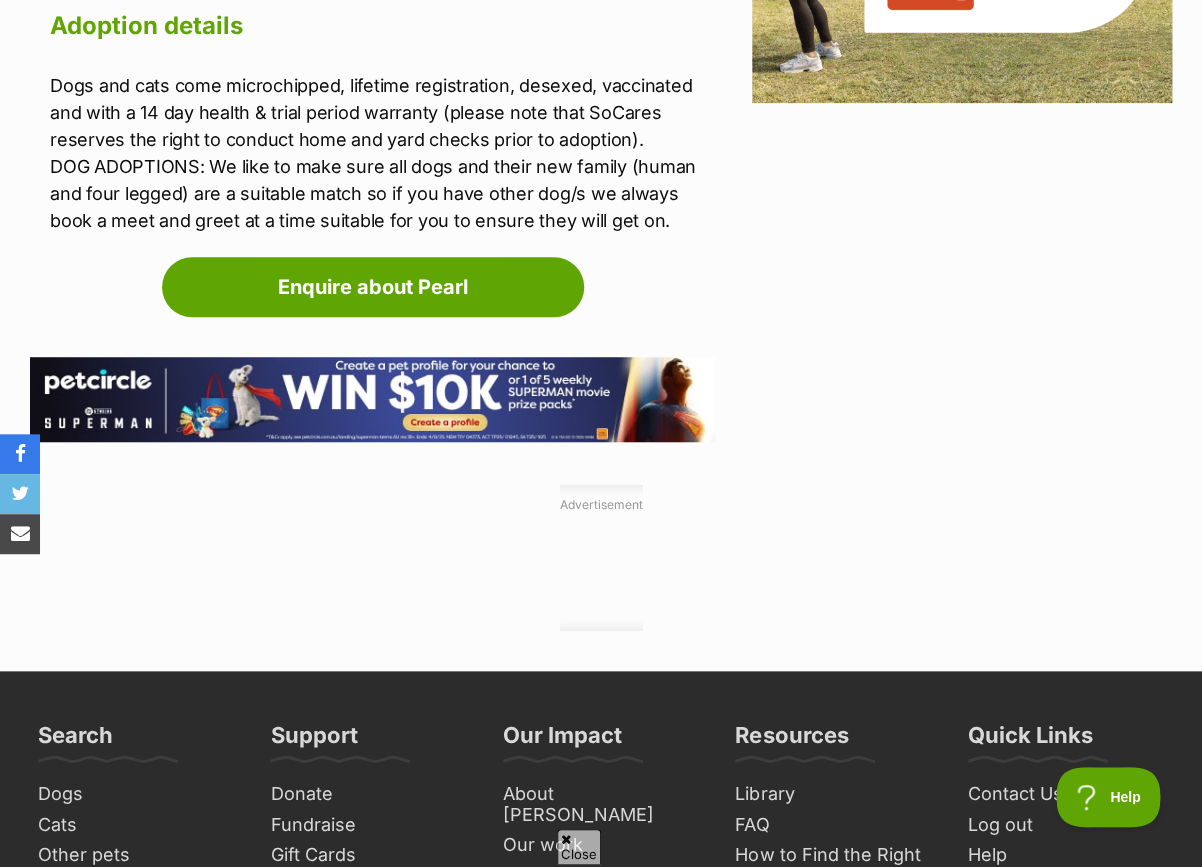scroll, scrollTop: 1897, scrollLeft: 0, axis: vertical 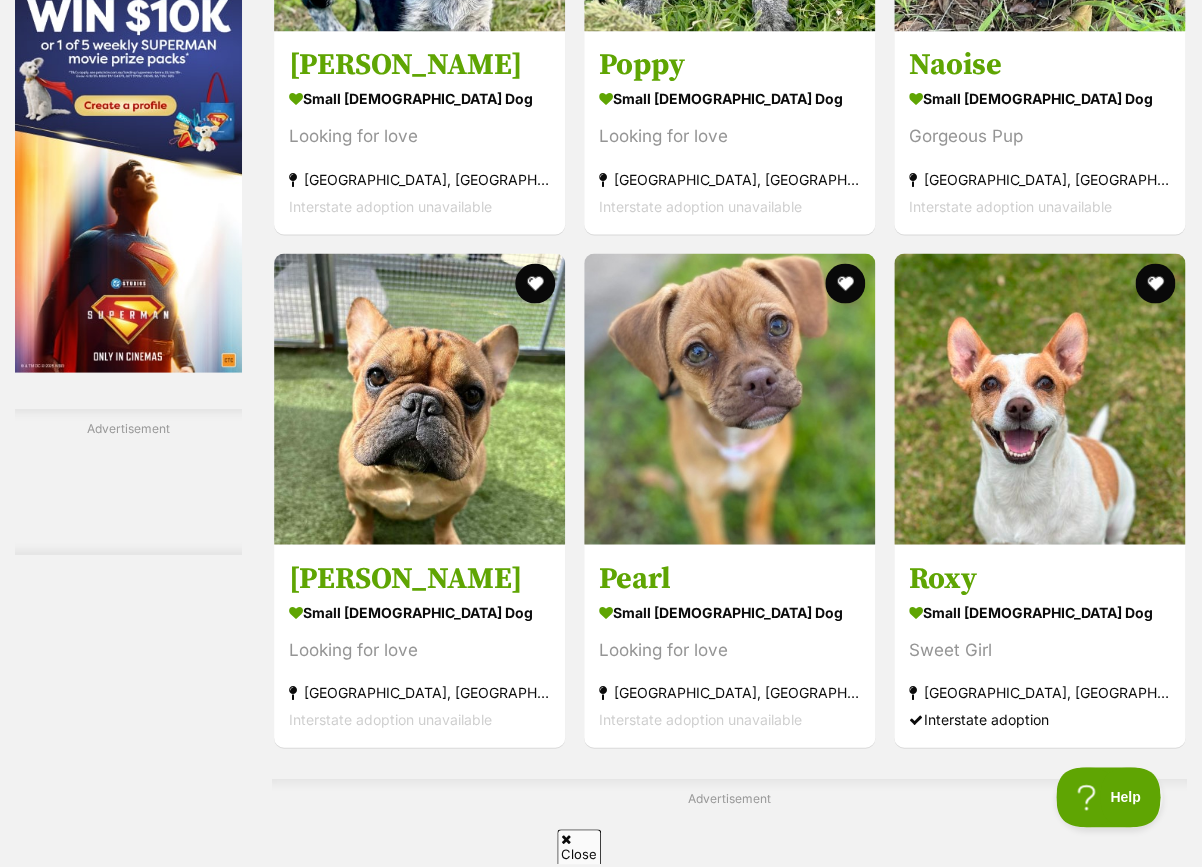 click on "Shandy
small male Dog
Sweet boy
Bateau Bay, NSW
Interstate adoption unavailable
Charlie & Isa
small male Dog
Bonded Pair
Cairns, QLD
Interstate adoption
Dochartaigh
small male Dog
Sweet Boy
Erina, NSW
Interstate adoption unavailable
Tater
small male Dog
Looking for love
Peakhurst, NSW
Interstate adoption
Roofus
small male Dog
Cuddle bug
Strathfield South, NSW
Interstate adoption unavailable
Pepper
small male Dog
Very affectionate
Cronulla, NSW
Interstate adoption
Advertisement
Caesar
small male Dog
Happy chappy
Kirrawee, NSW
Interstate adoption unavailable
Chip" at bounding box center (729, -577) 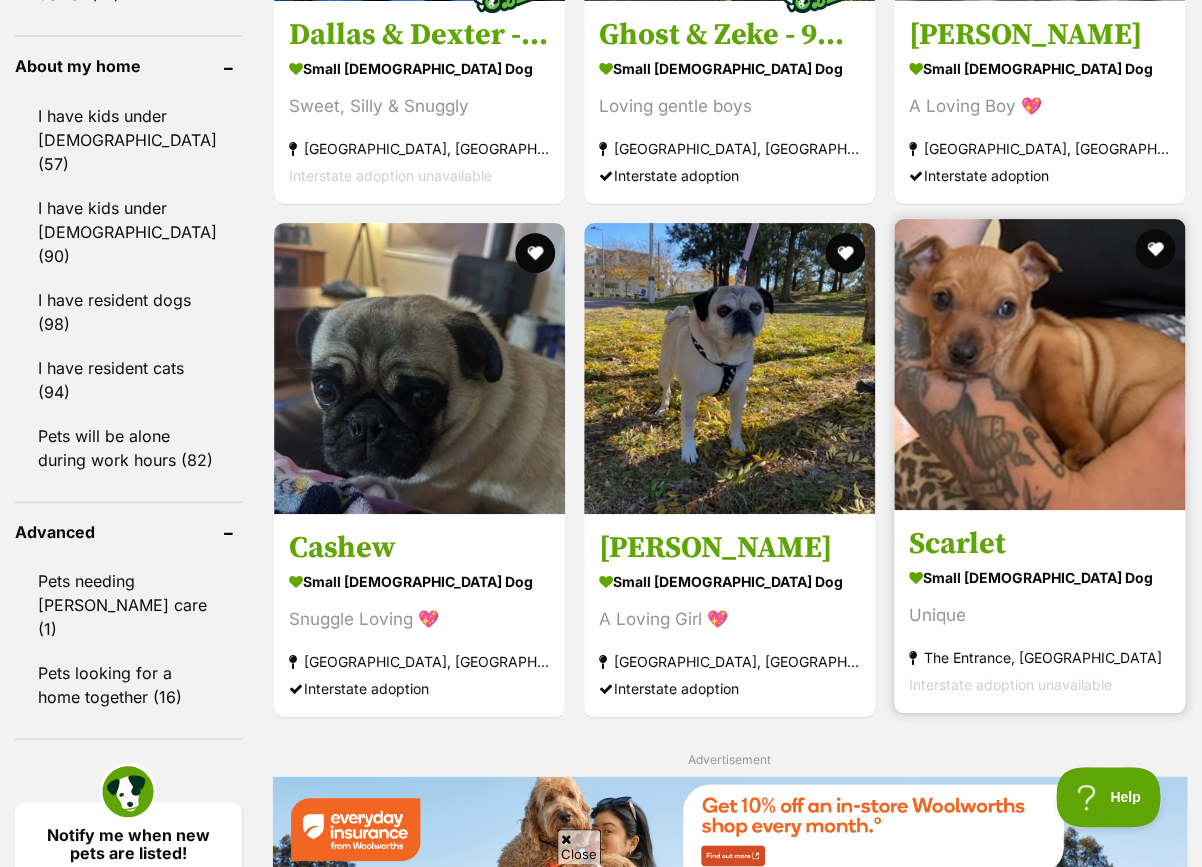 scroll, scrollTop: 2478, scrollLeft: 0, axis: vertical 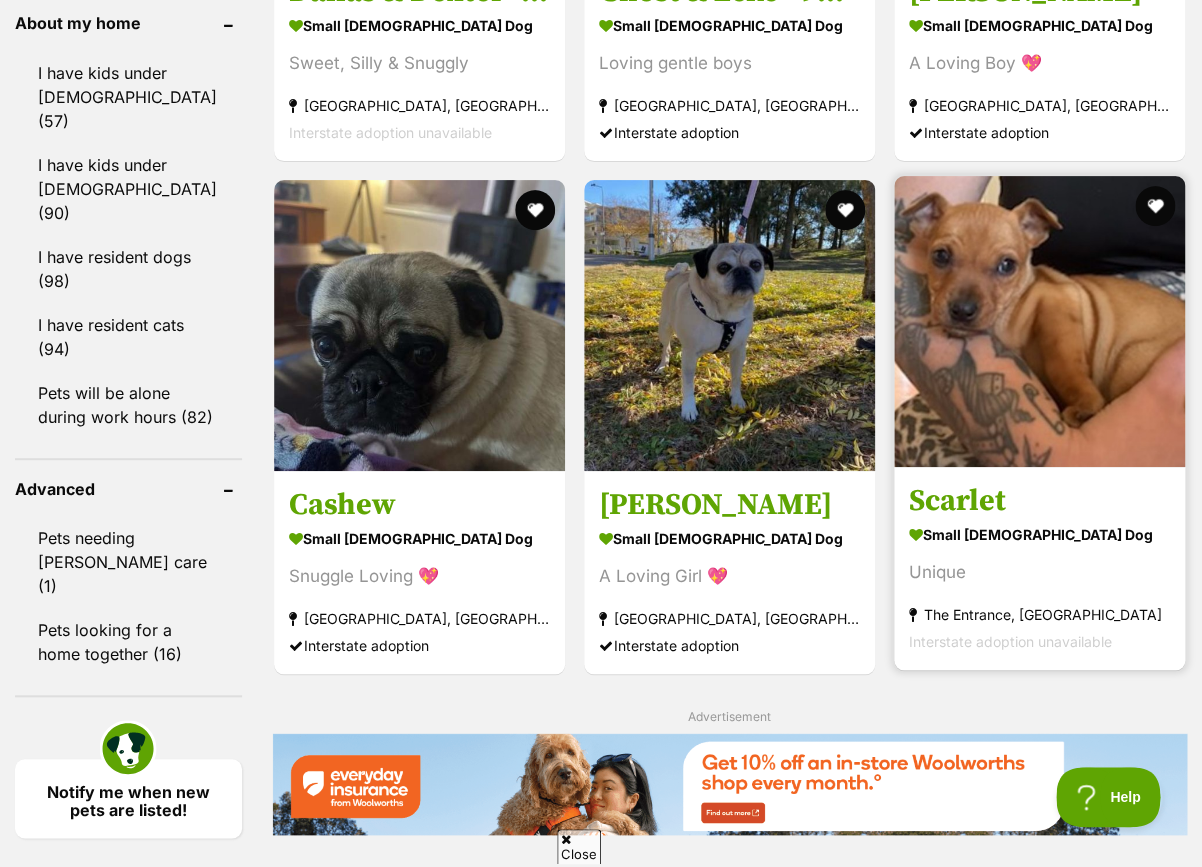 click on "small female Dog" at bounding box center (1039, 533) 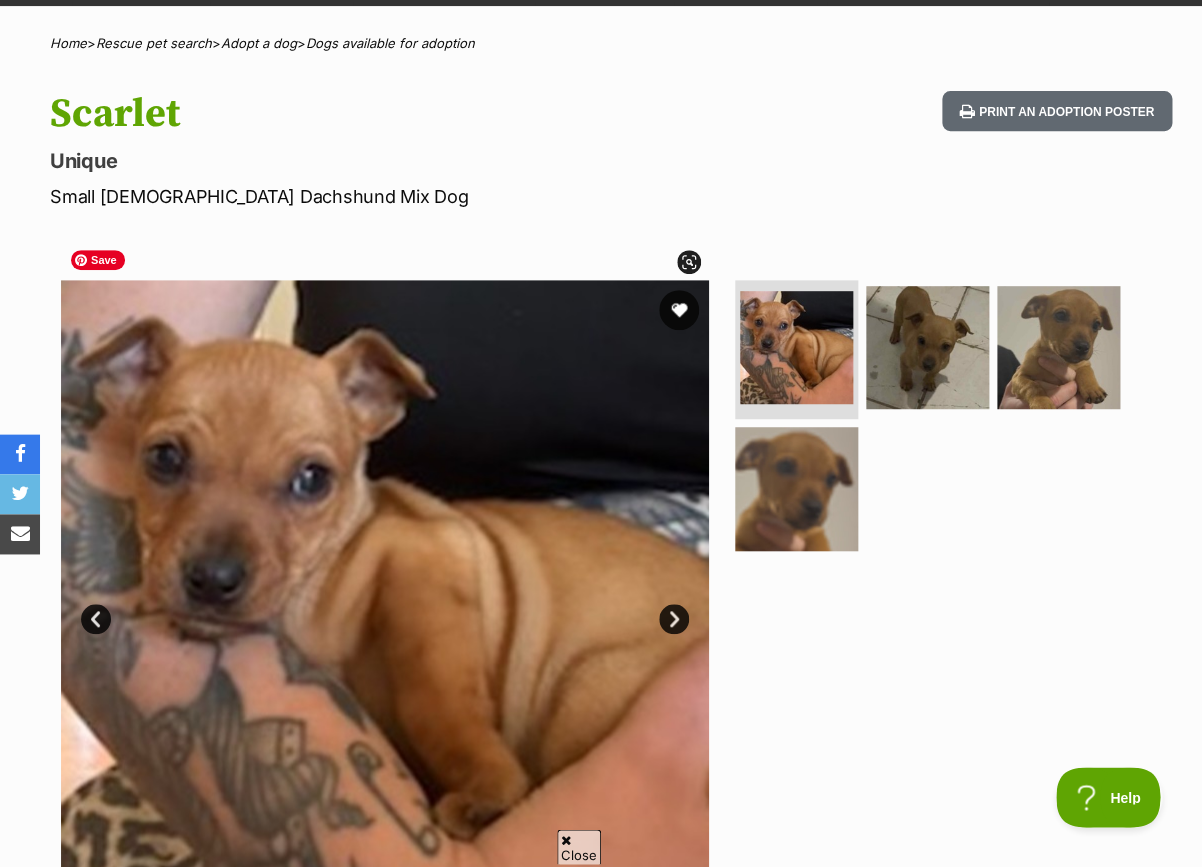 scroll, scrollTop: 244, scrollLeft: 0, axis: vertical 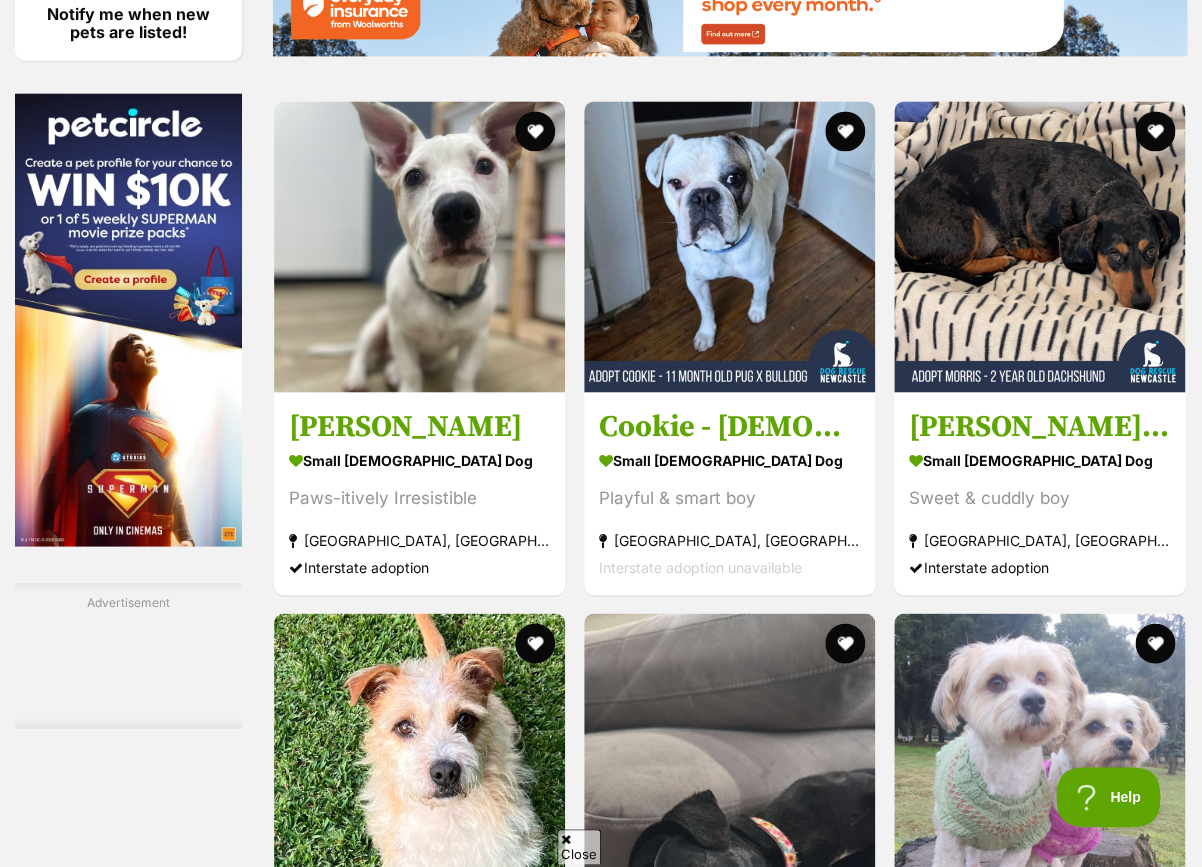 click on "small female Dog
Playful Little Cuties
Gorokan, NSW
Interstate adoption unavailable" at bounding box center [729, 1723] 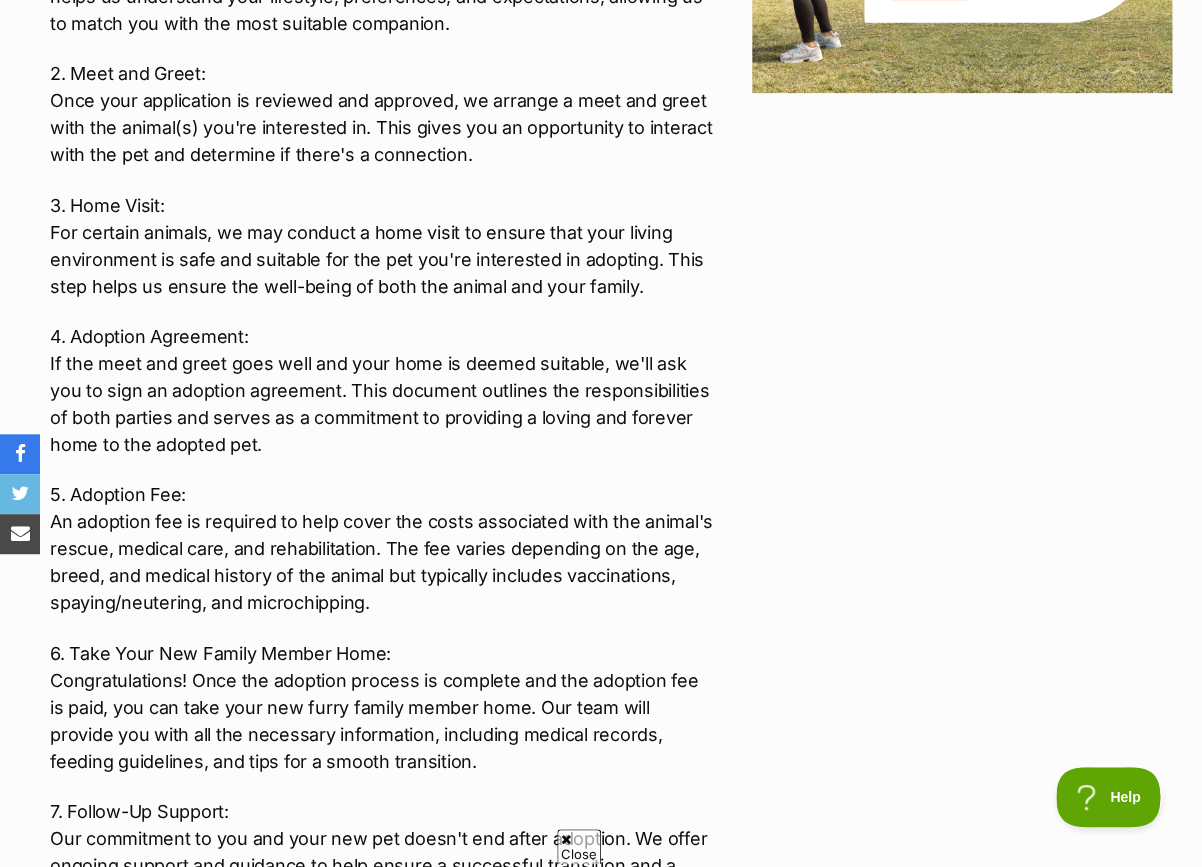 scroll, scrollTop: 2676, scrollLeft: 0, axis: vertical 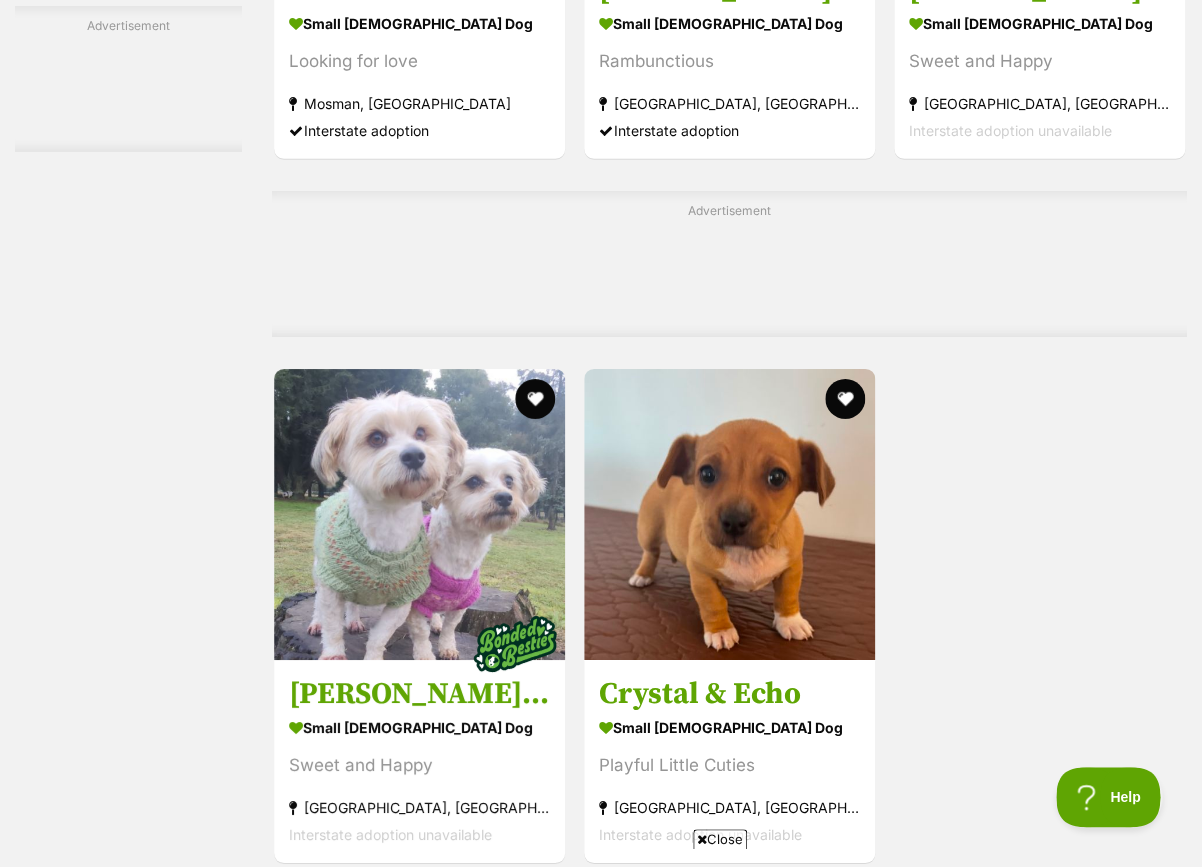 click on "Next" at bounding box center (810, 906) 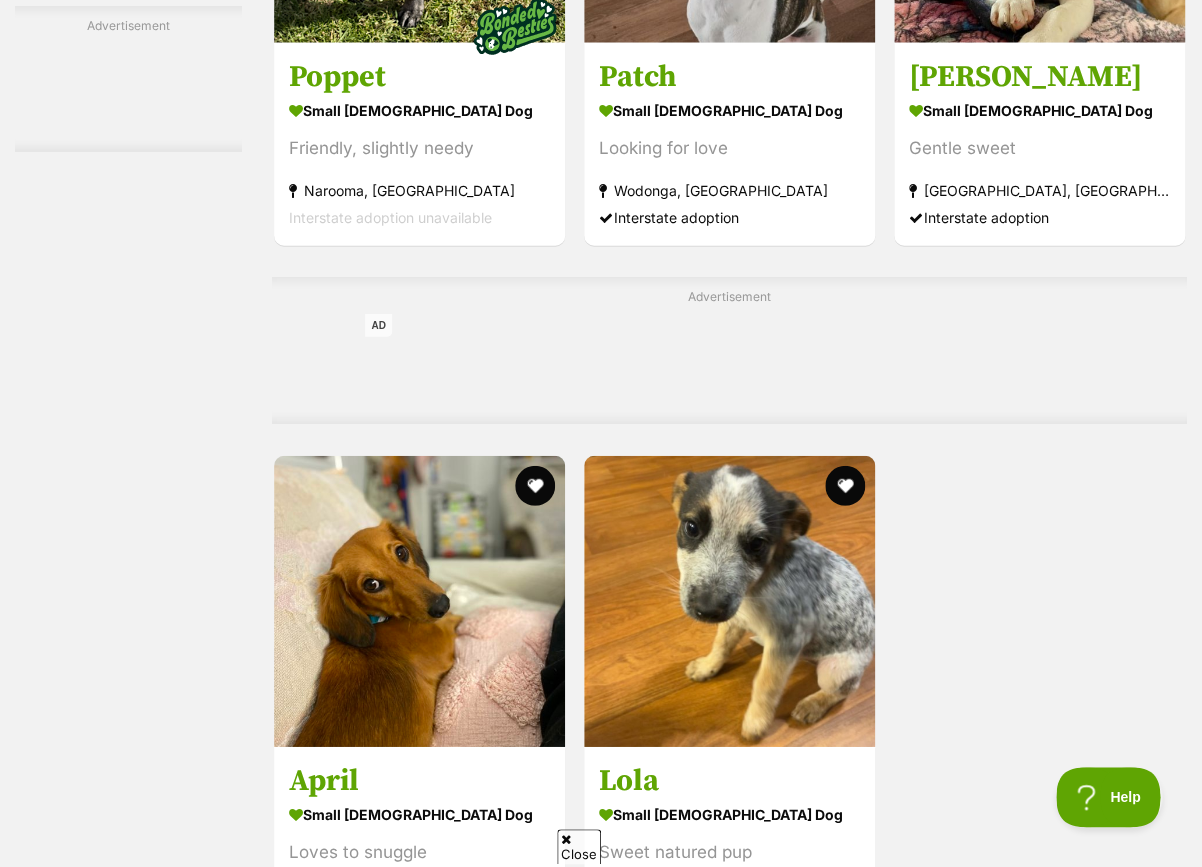 scroll, scrollTop: 4177, scrollLeft: 0, axis: vertical 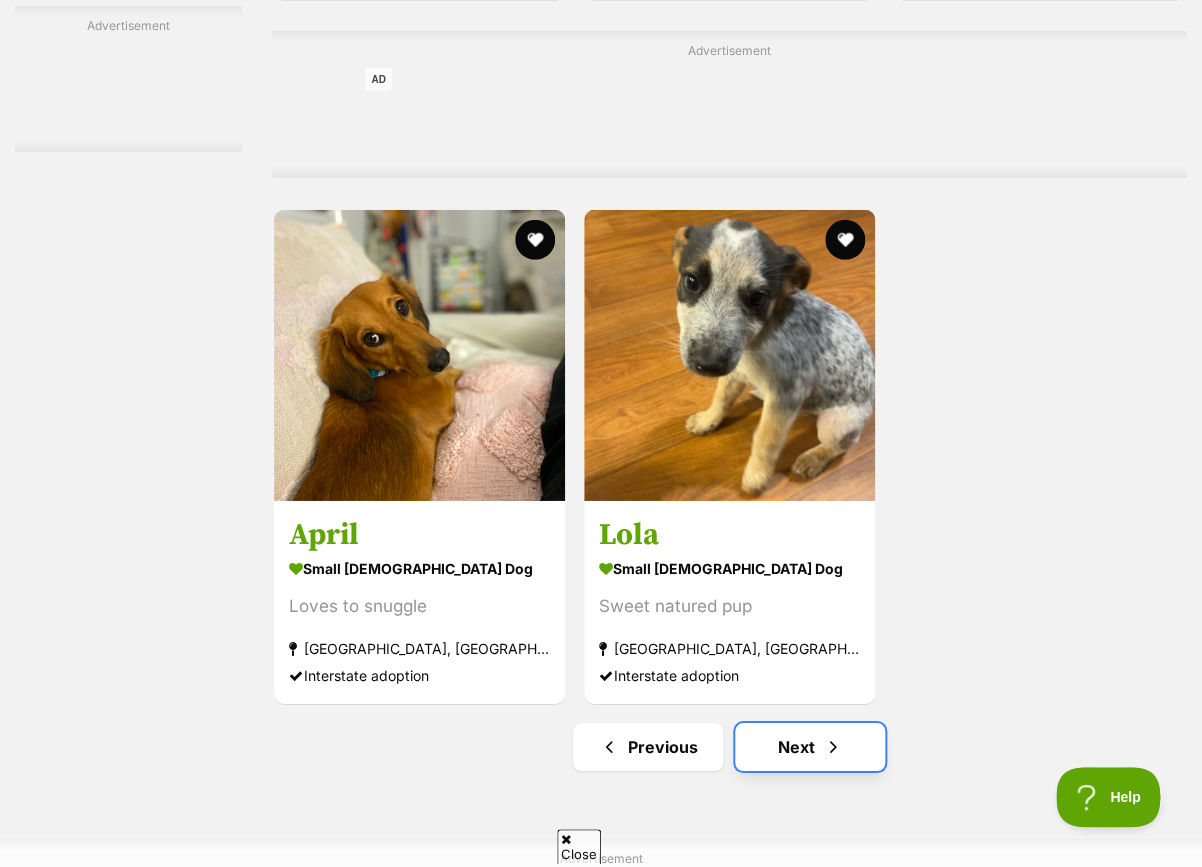 click on "Next" at bounding box center [810, 747] 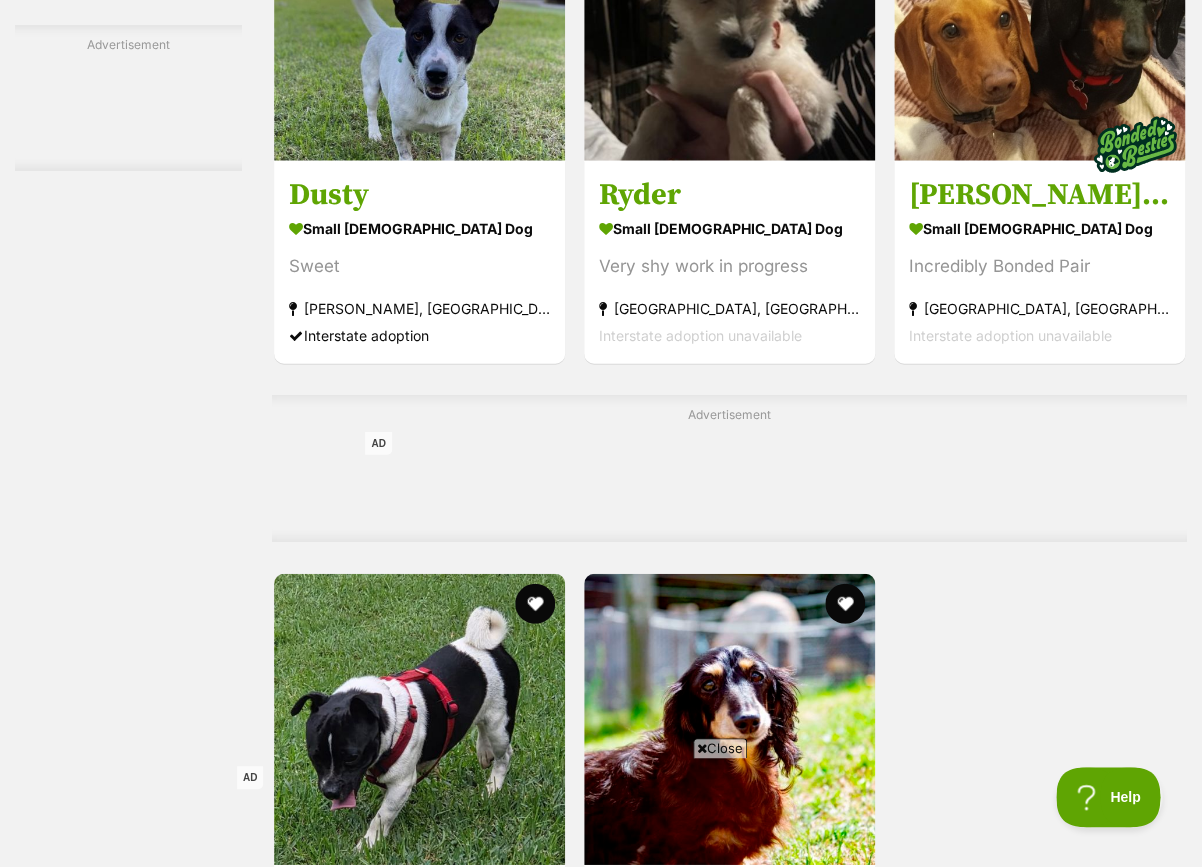 scroll, scrollTop: 4383, scrollLeft: 0, axis: vertical 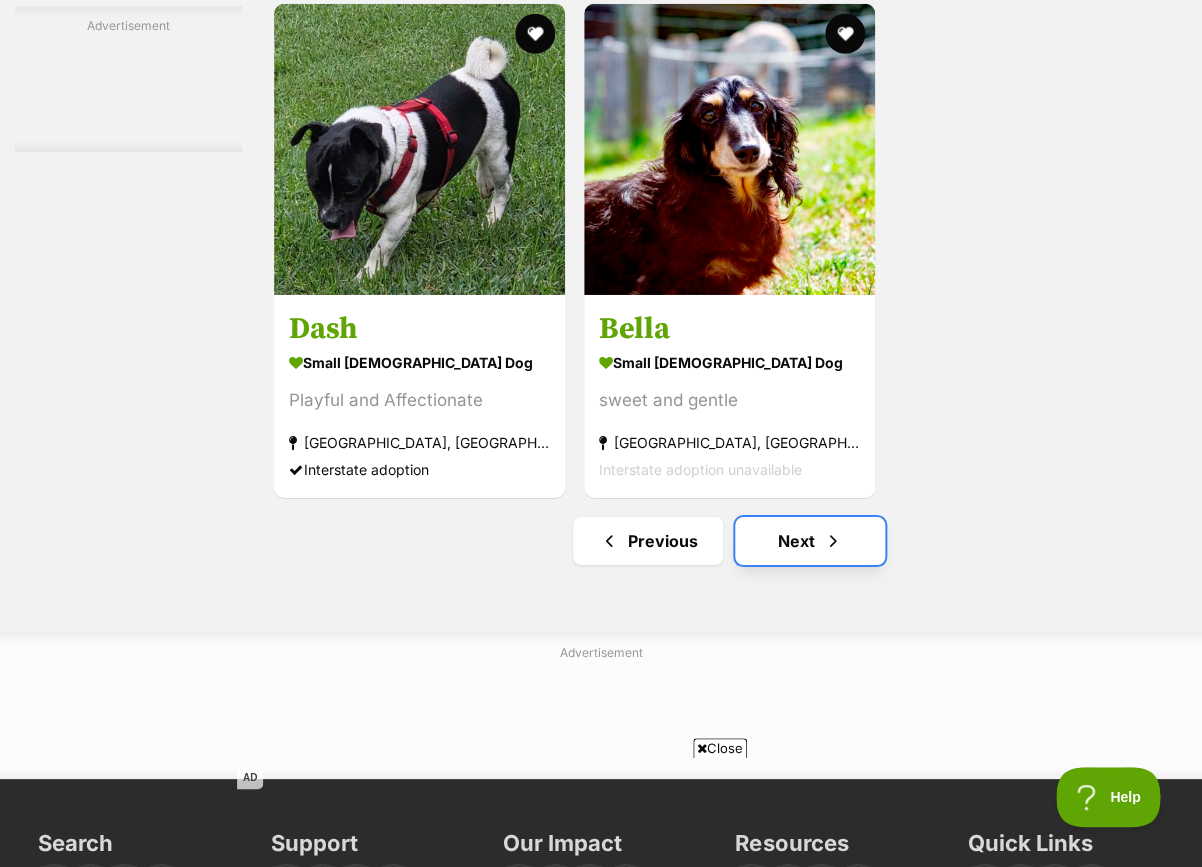 click on "Next" at bounding box center (810, 541) 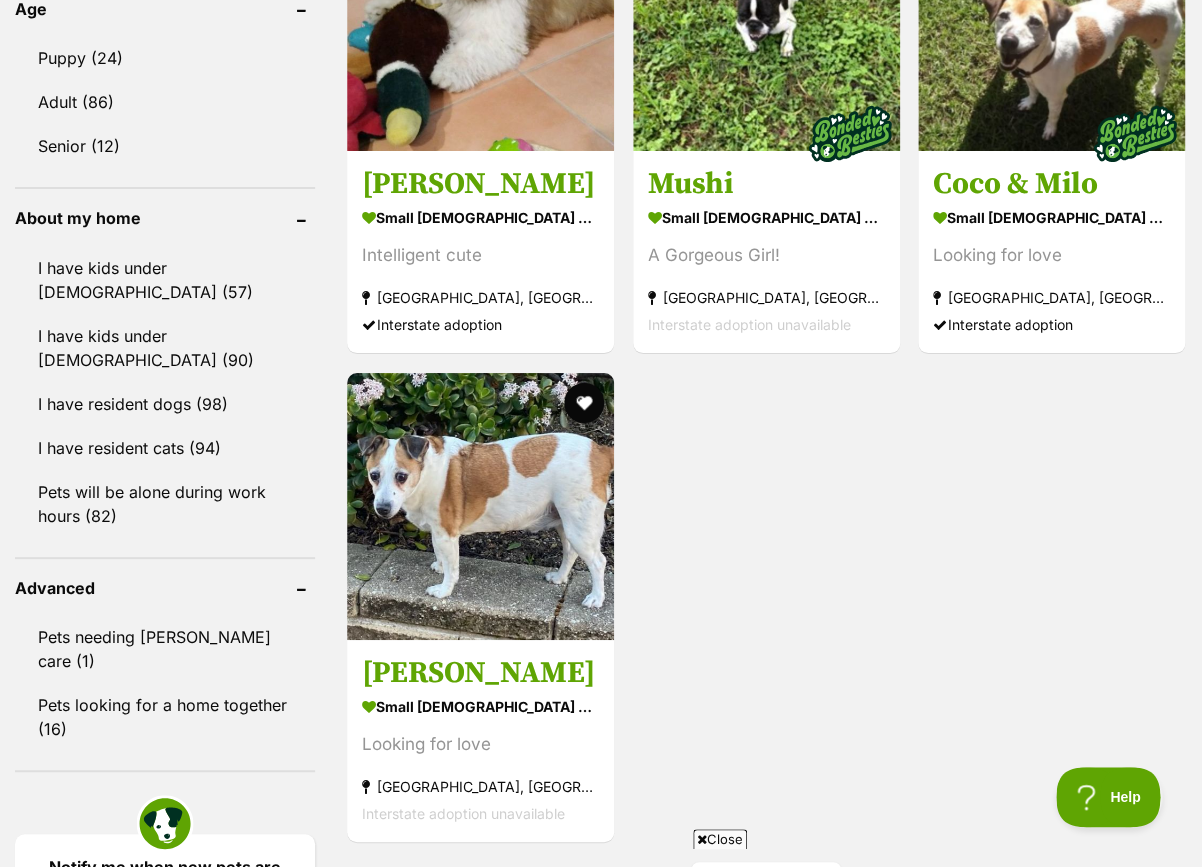 scroll, scrollTop: 2421, scrollLeft: 0, axis: vertical 